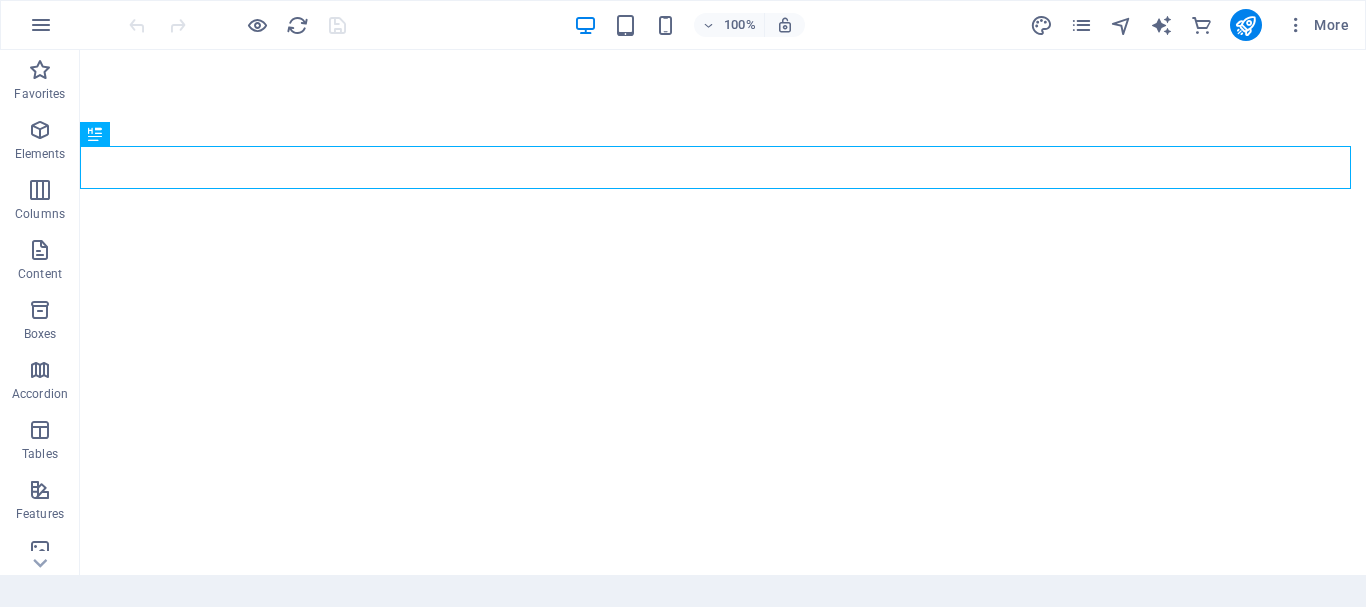 scroll, scrollTop: 0, scrollLeft: 0, axis: both 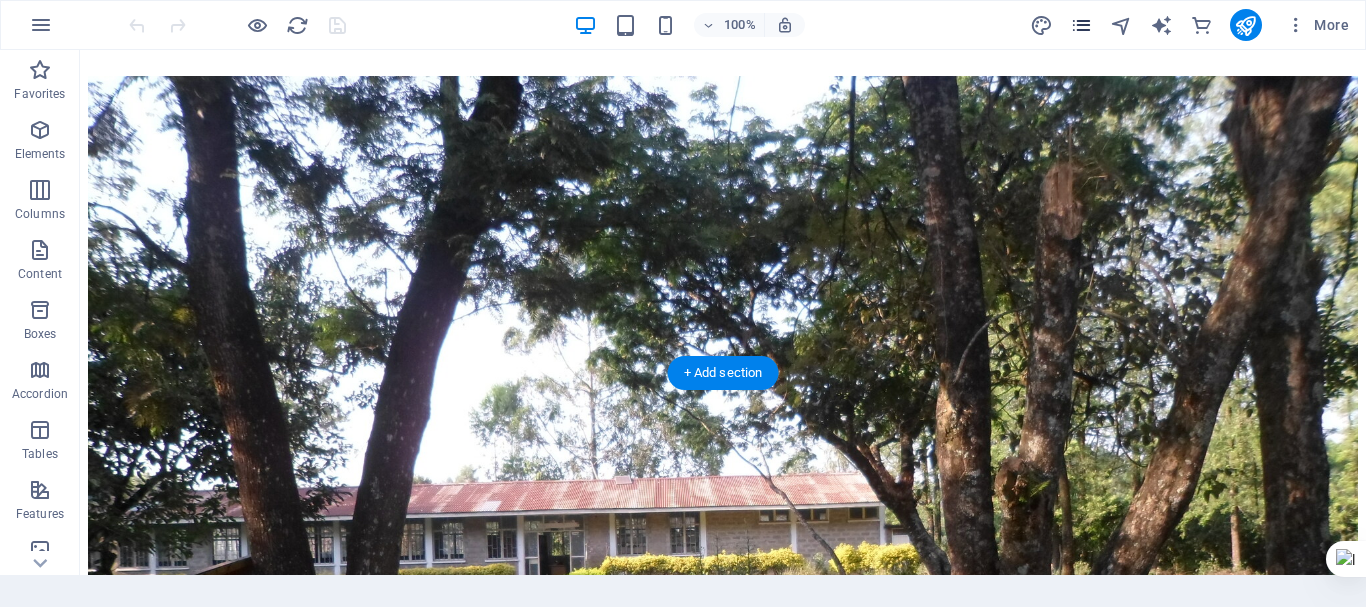 click at bounding box center (1081, 25) 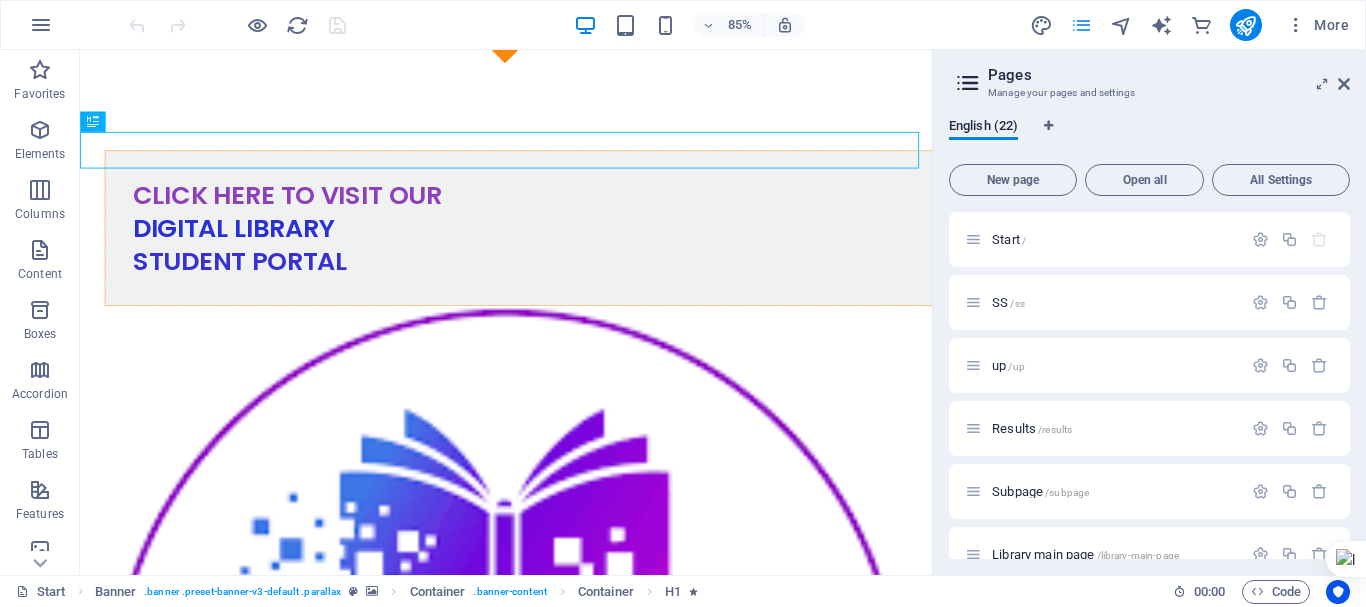 scroll, scrollTop: 0, scrollLeft: 0, axis: both 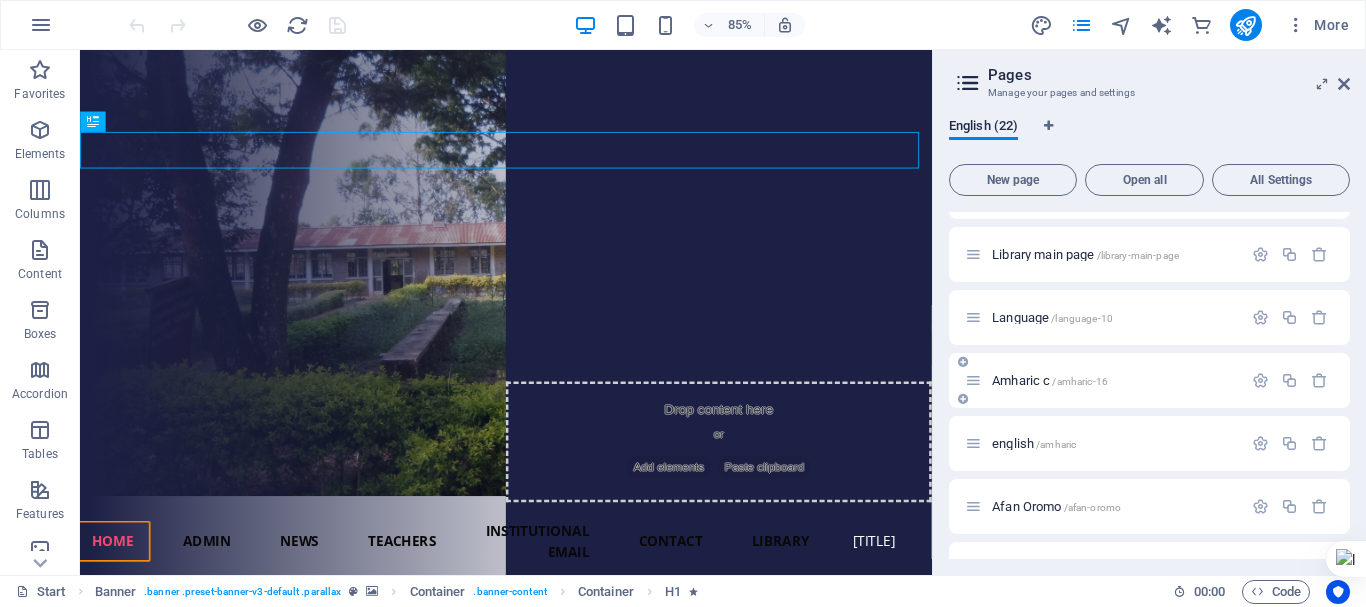 click on "Amharic c /amharic-[NUMBER]" at bounding box center (1050, 380) 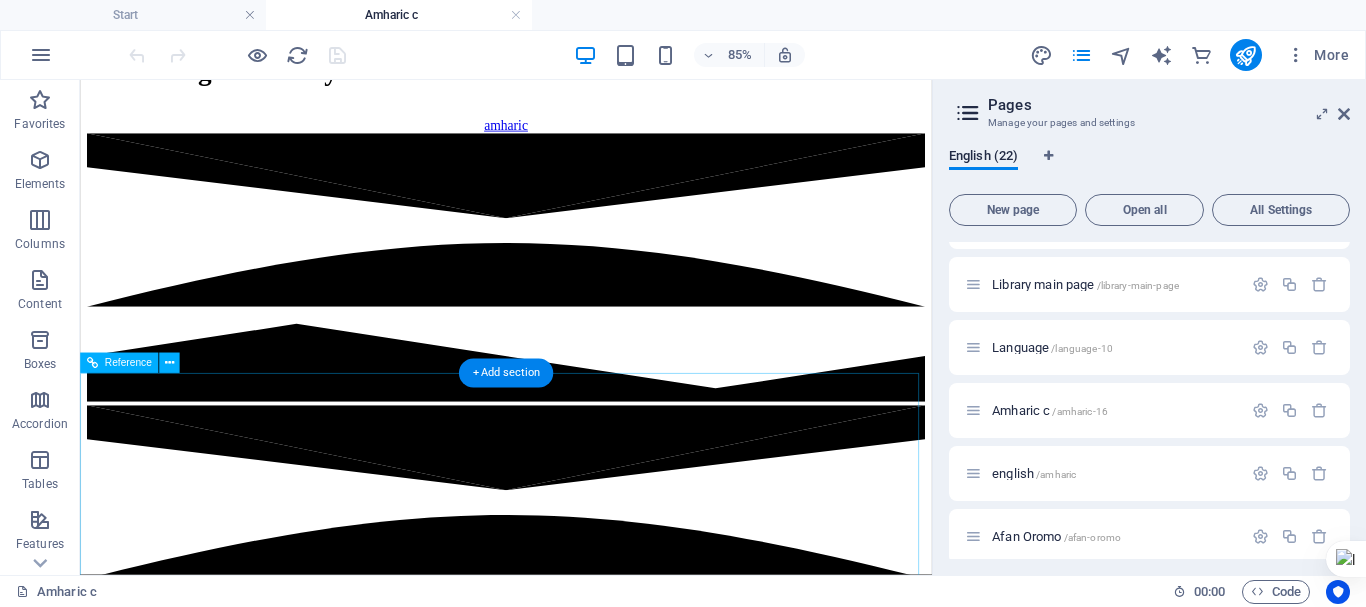 scroll, scrollTop: 511, scrollLeft: 0, axis: vertical 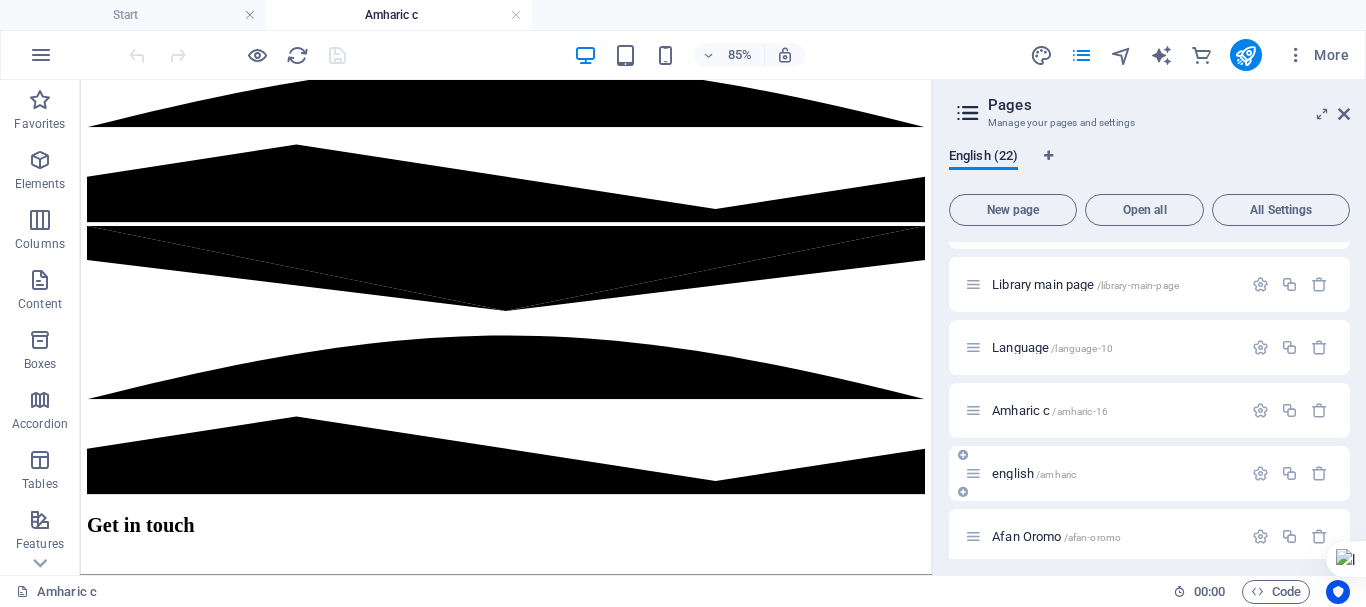 click on "english /amharic" at bounding box center (1103, 473) 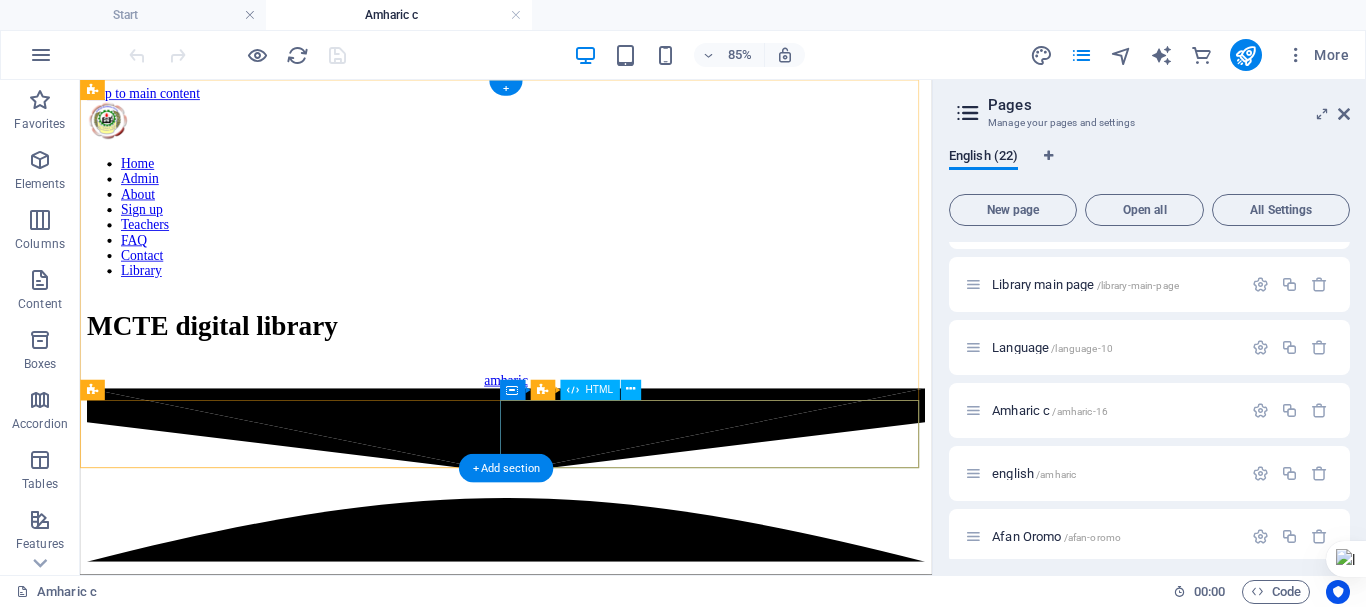 scroll, scrollTop: 200, scrollLeft: 0, axis: vertical 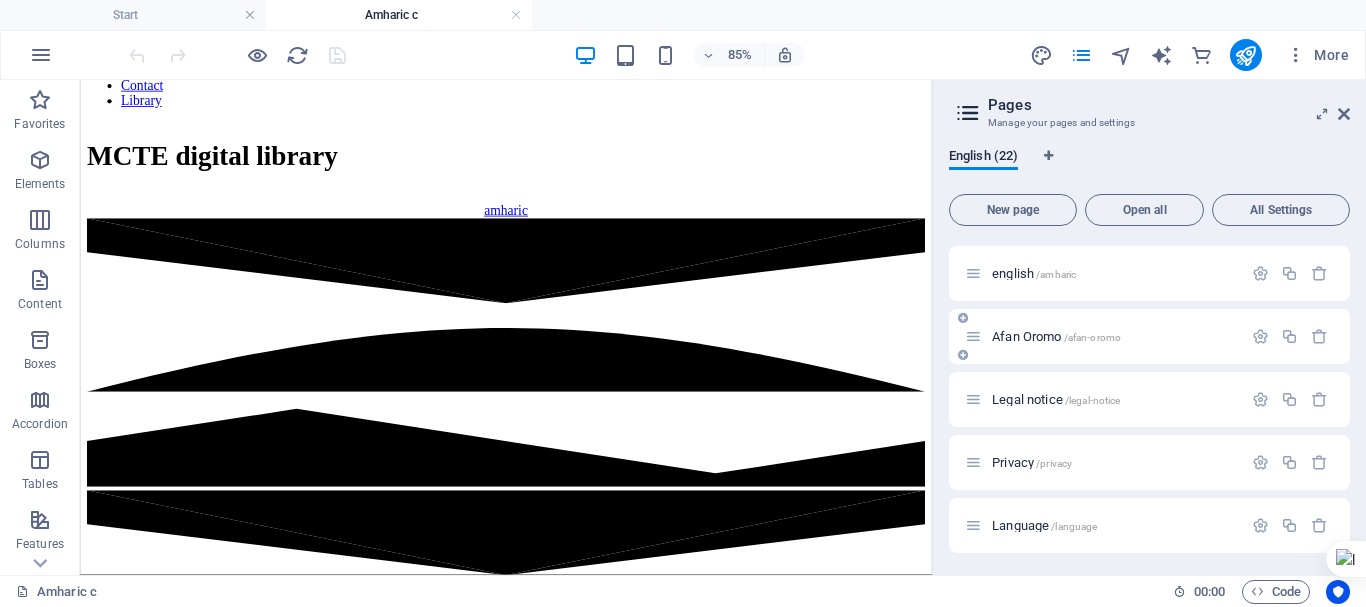 click on "Afan Oromo /afan-oromo" at bounding box center (1056, 336) 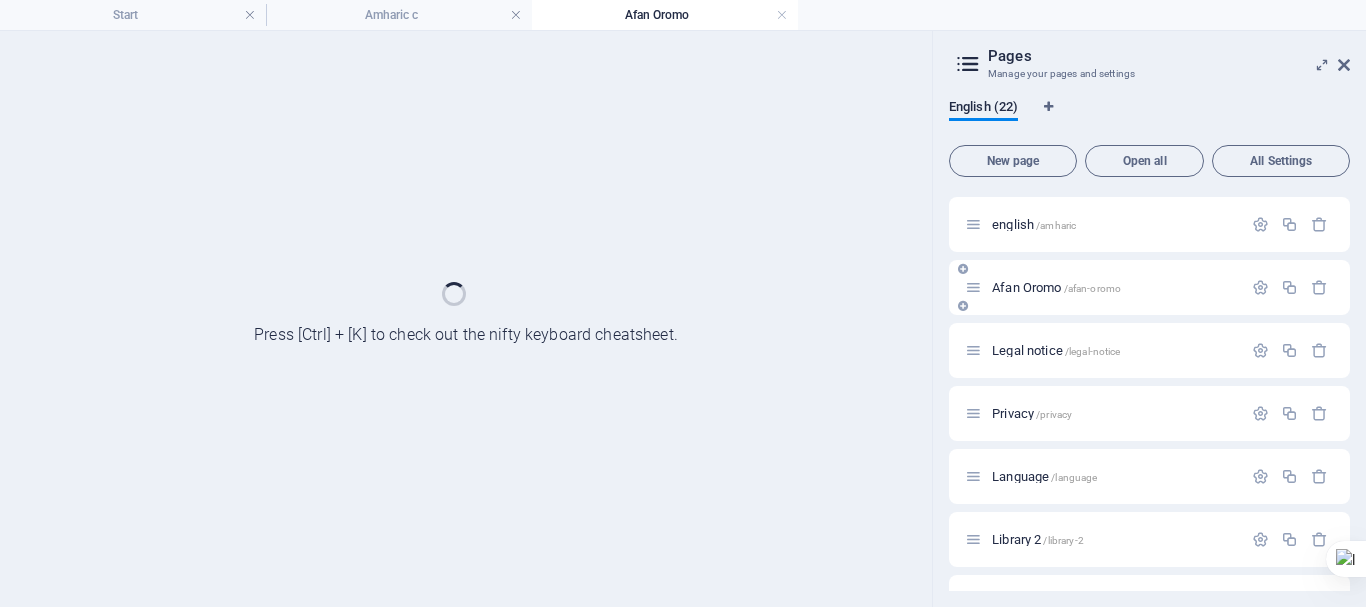scroll, scrollTop: 0, scrollLeft: 0, axis: both 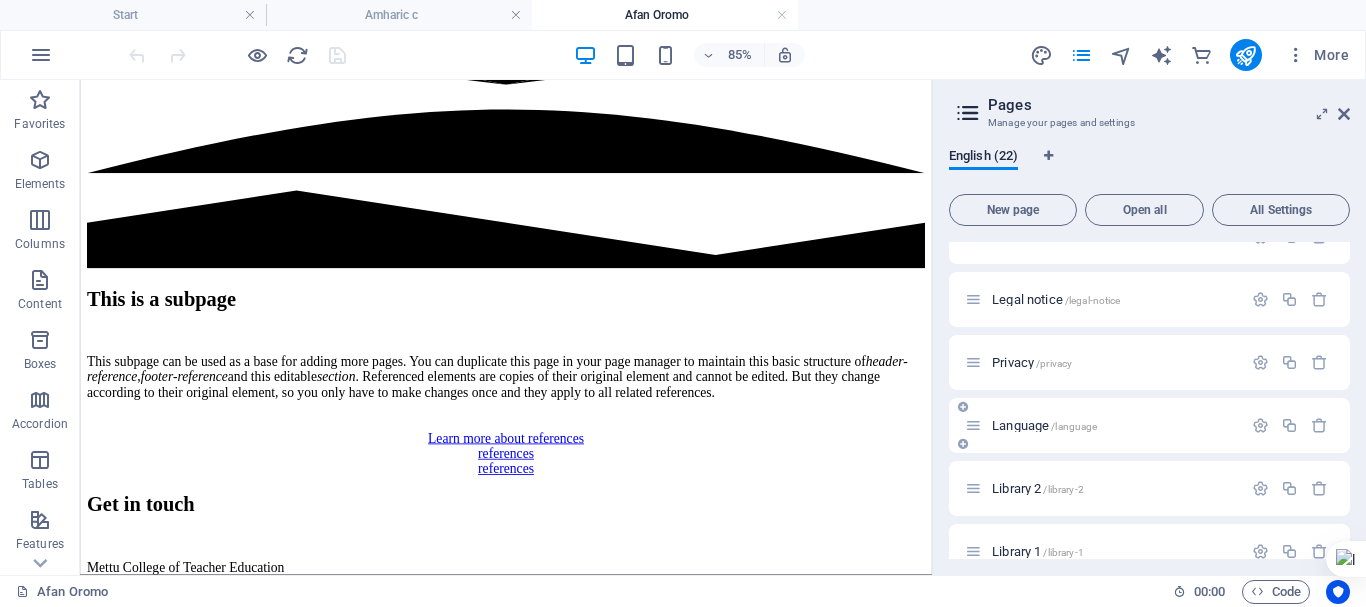 click on "Language /language" at bounding box center (1044, 425) 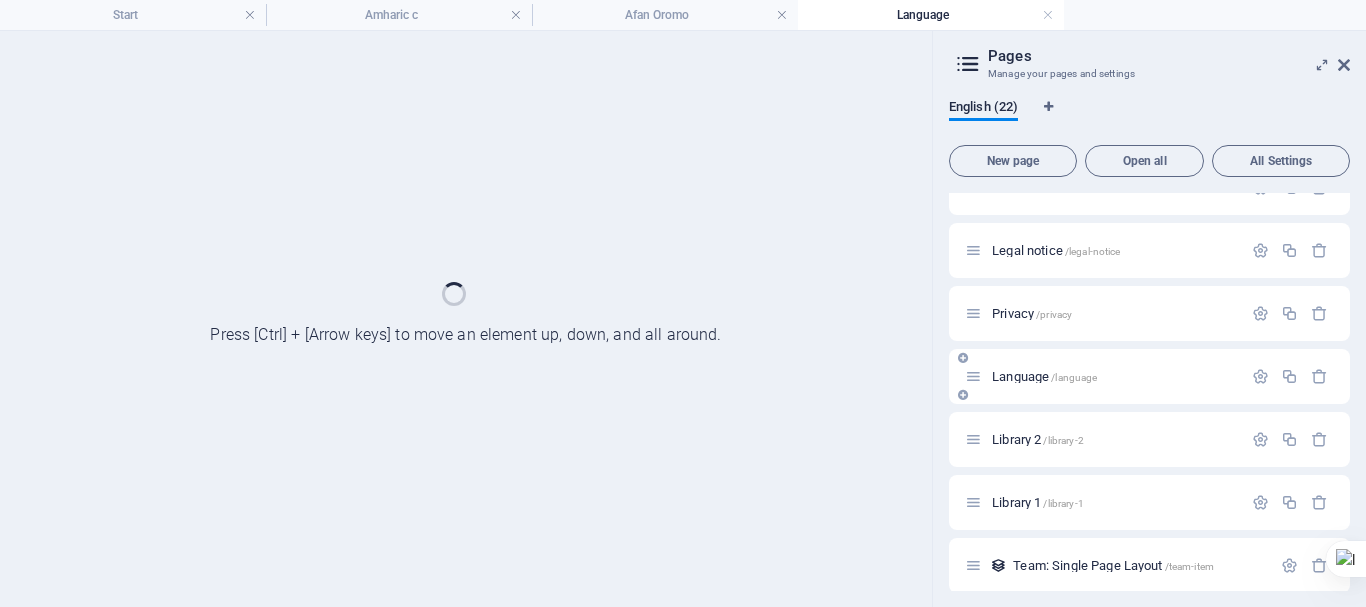 scroll, scrollTop: 0, scrollLeft: 0, axis: both 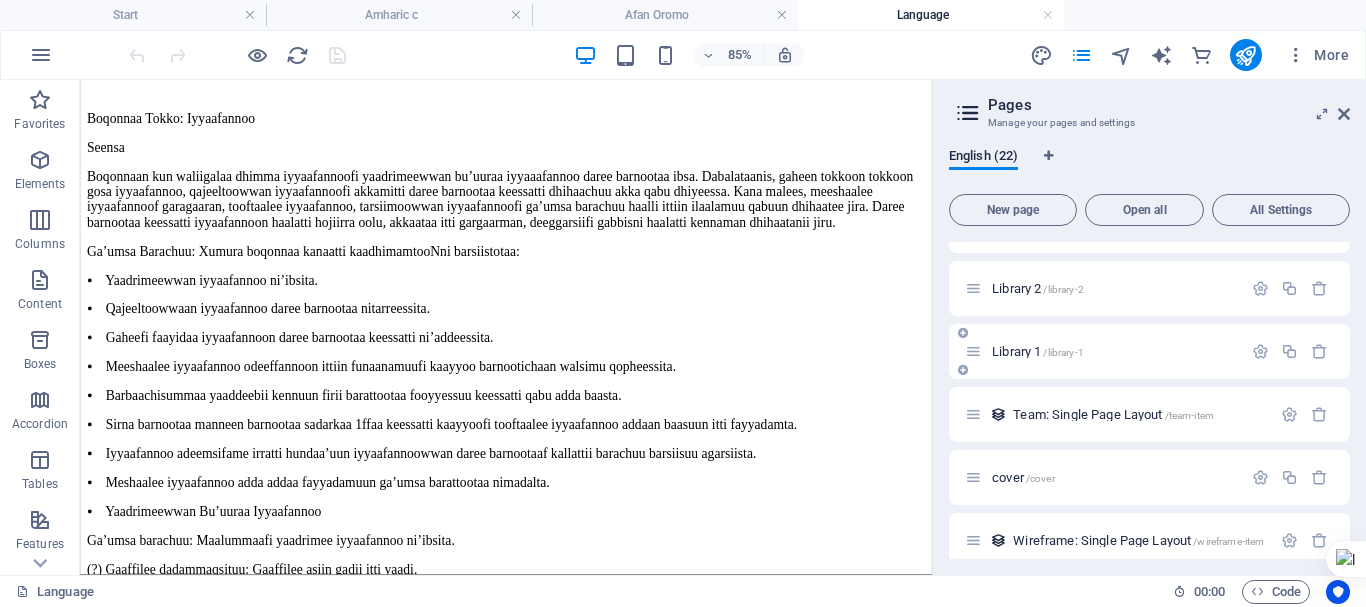 click on "Library 1 /library-1" at bounding box center (1038, 351) 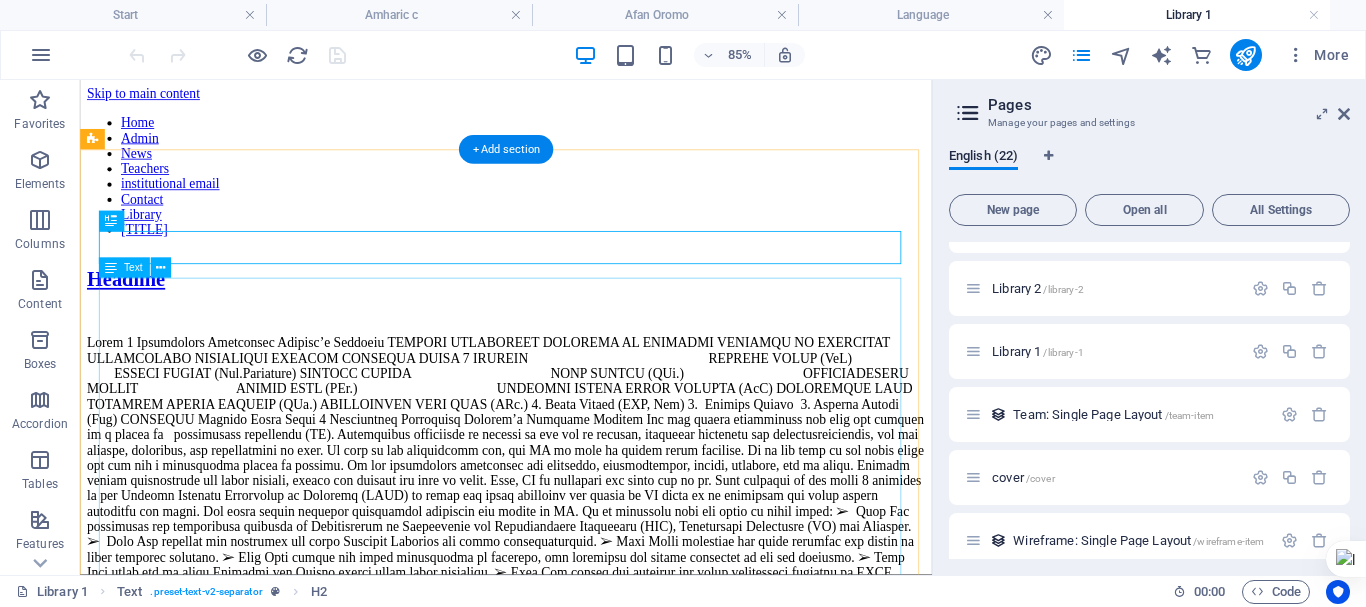 scroll, scrollTop: 0, scrollLeft: 0, axis: both 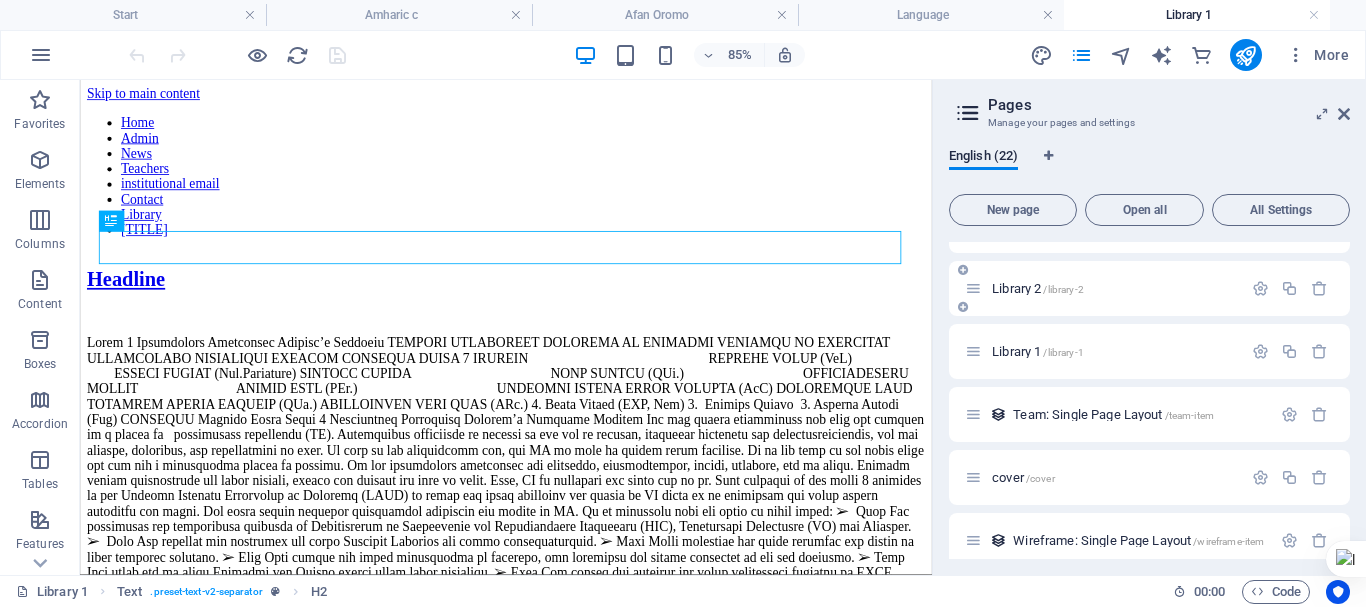 click on "Library 2 /library-2" at bounding box center (1038, 288) 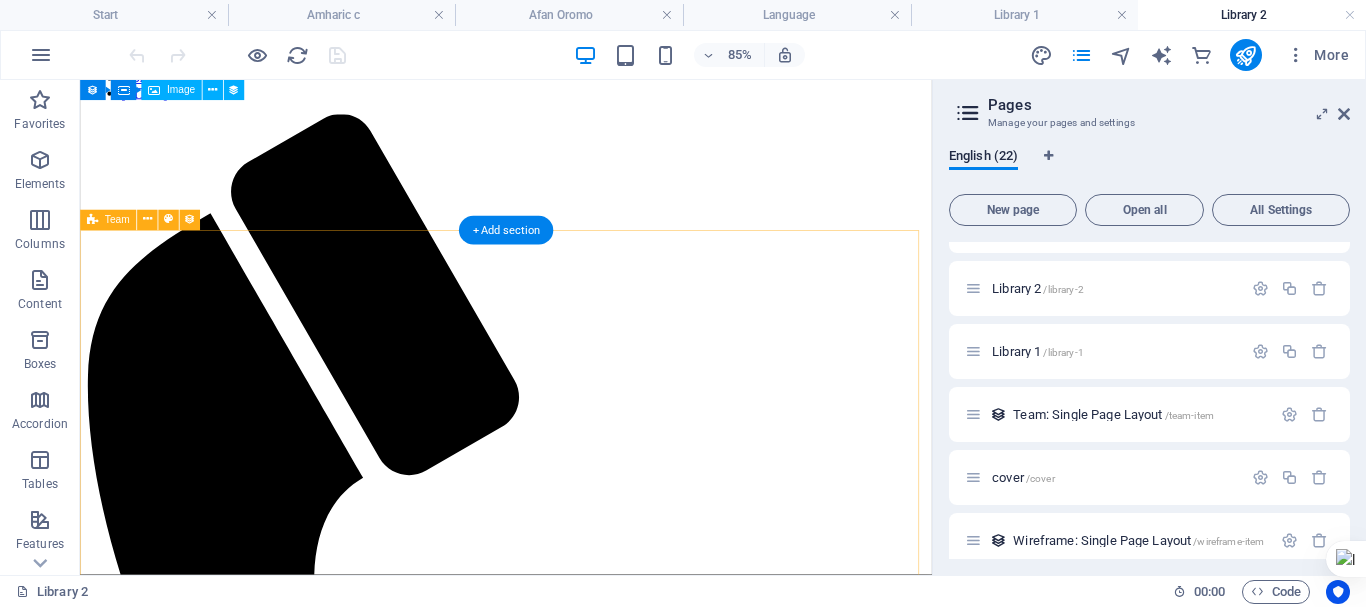 scroll, scrollTop: 0, scrollLeft: 0, axis: both 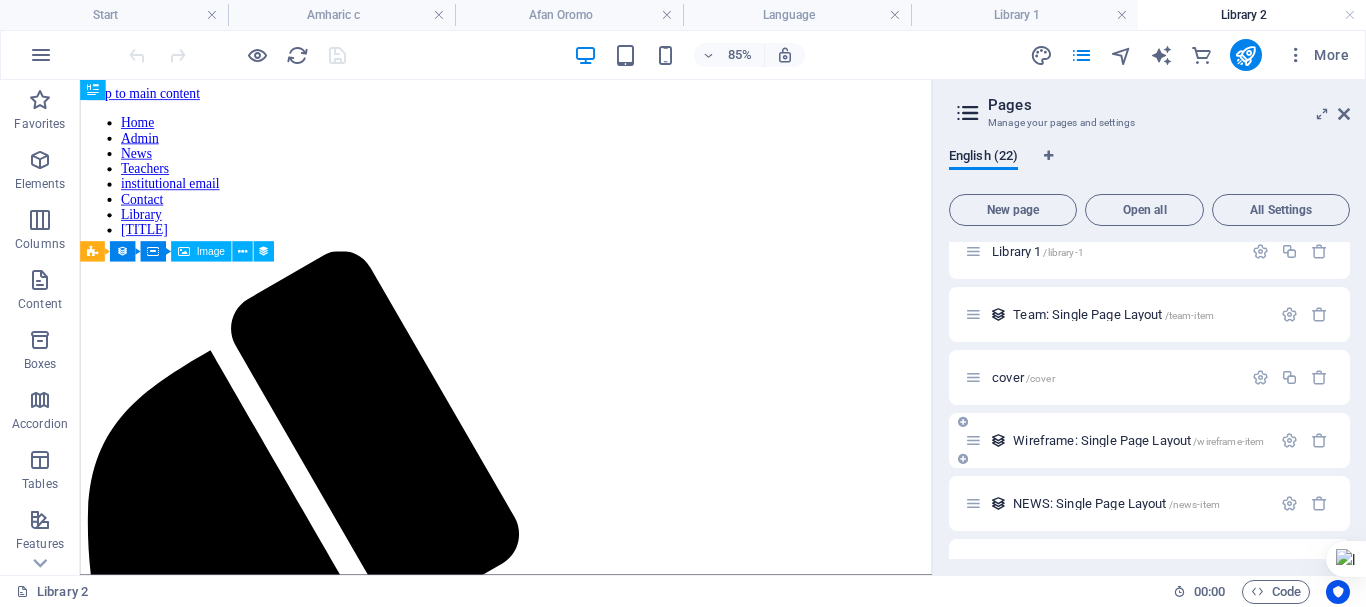 click on "Wireframe: Single Page Layout /wireframe-item" at bounding box center [1138, 440] 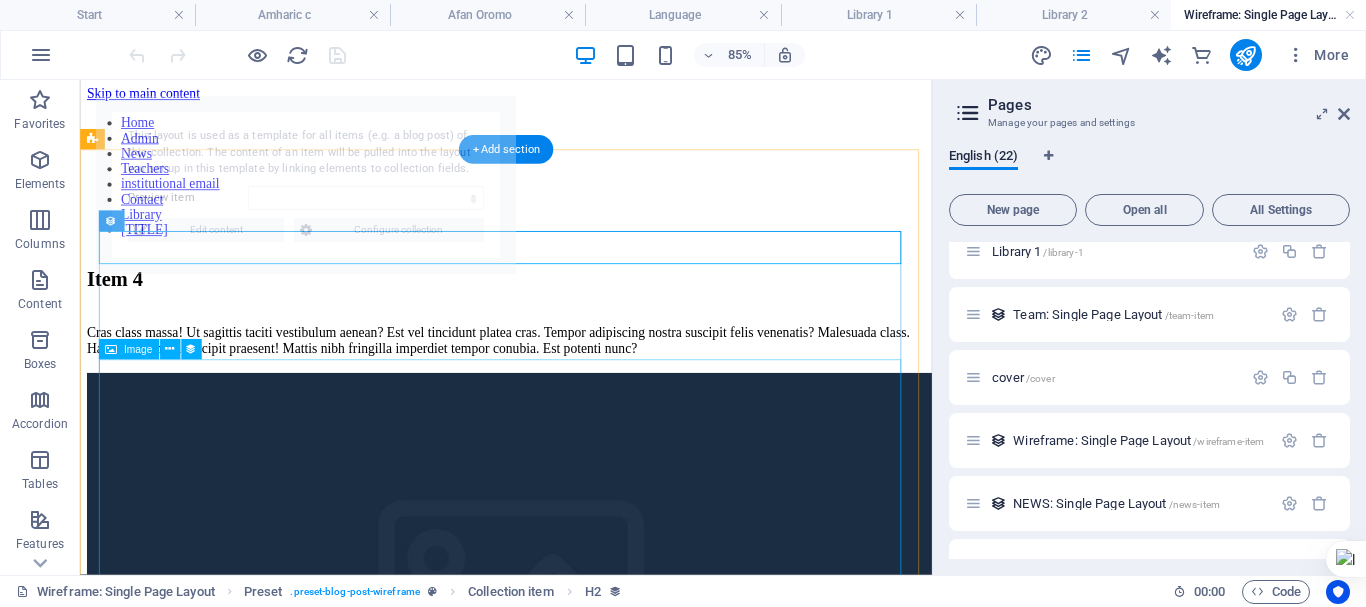 scroll, scrollTop: 0, scrollLeft: 0, axis: both 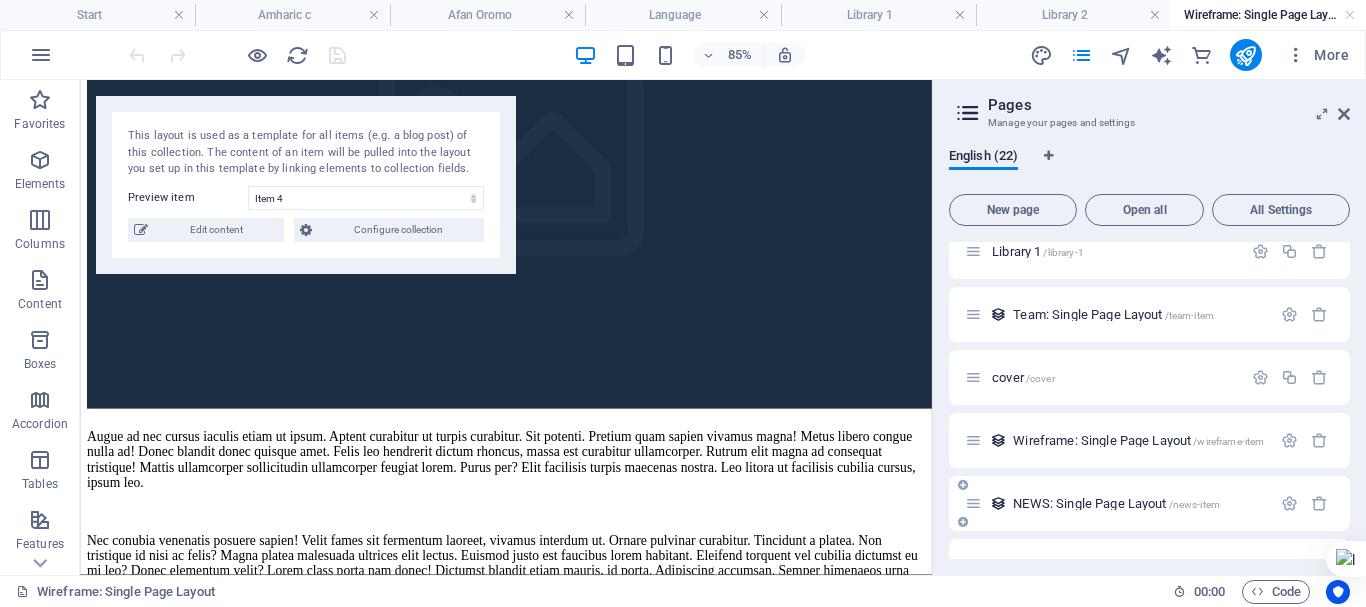 click on "NEWS: Single Page Layout /news-item" at bounding box center [1116, 503] 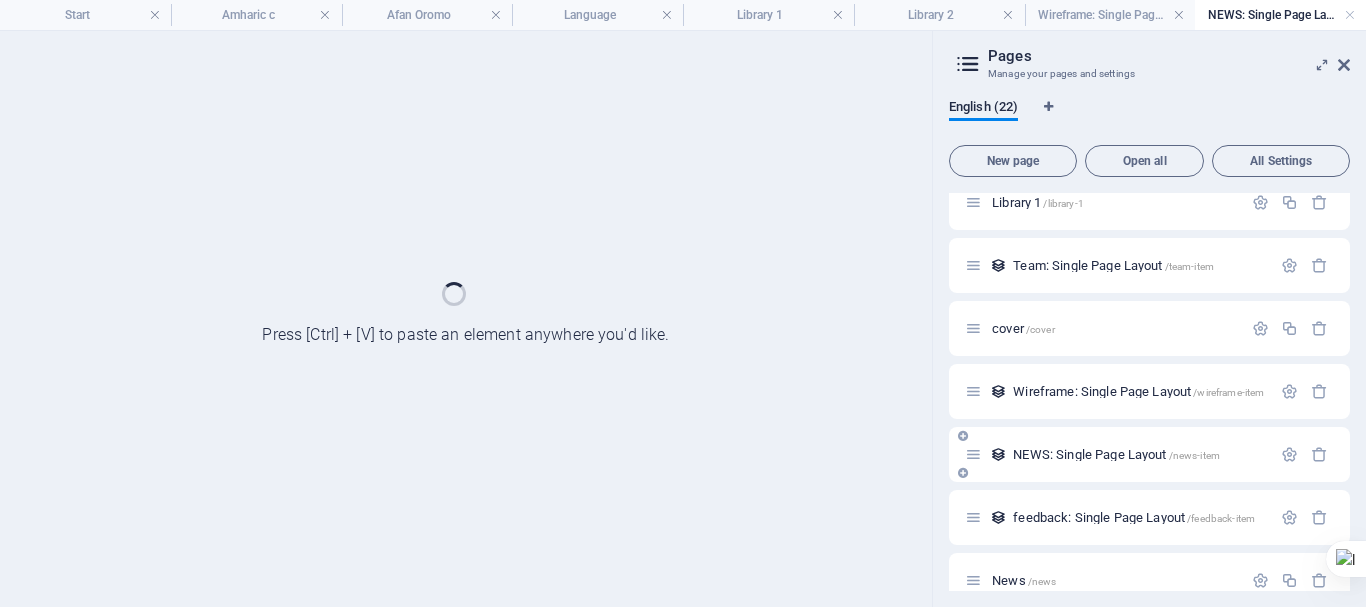 scroll, scrollTop: 0, scrollLeft: 0, axis: both 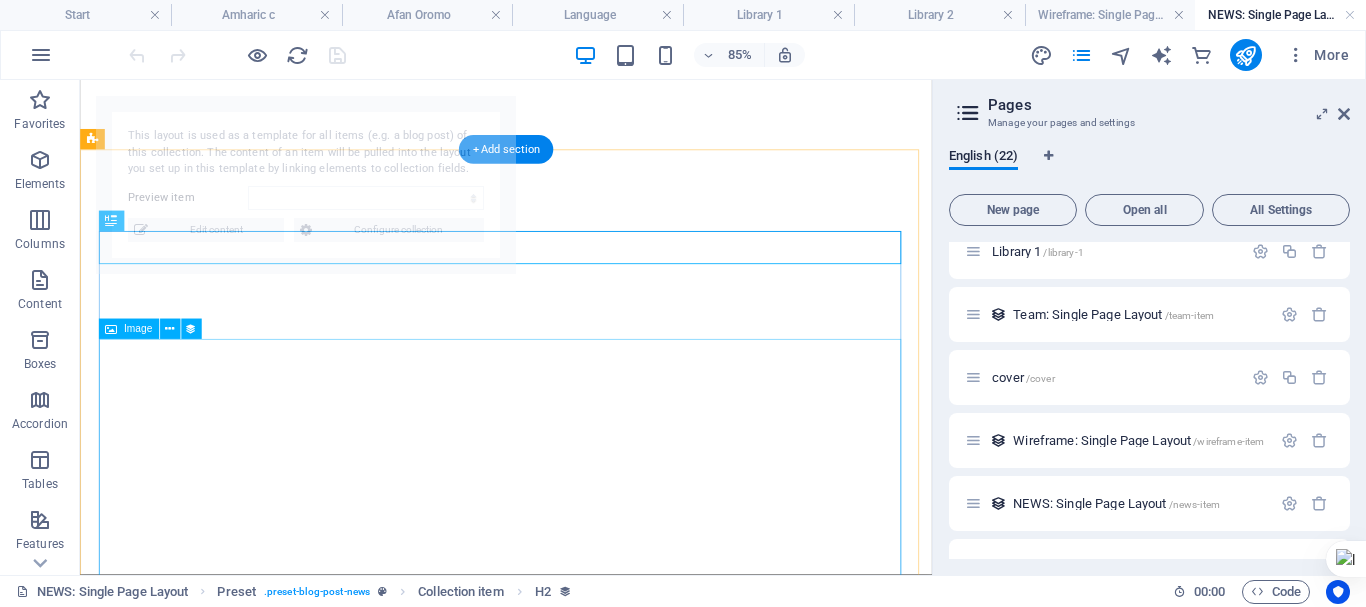 select on "6863ca7df3faa4e4ec09a599" 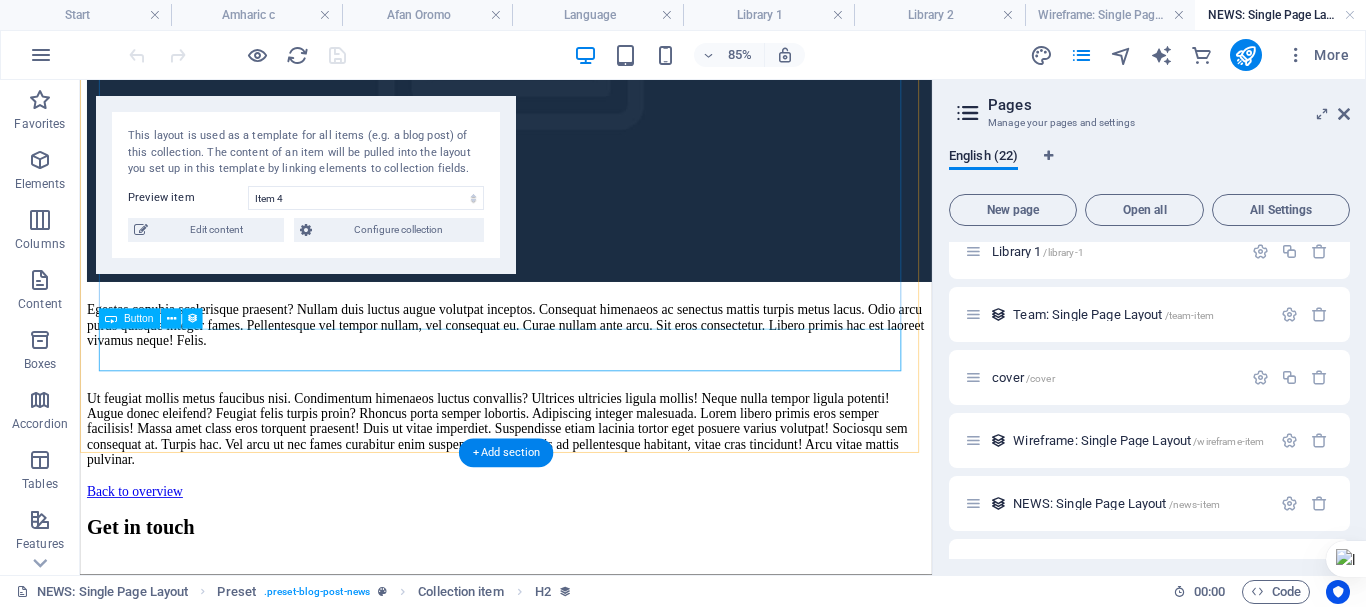 scroll, scrollTop: 900, scrollLeft: 0, axis: vertical 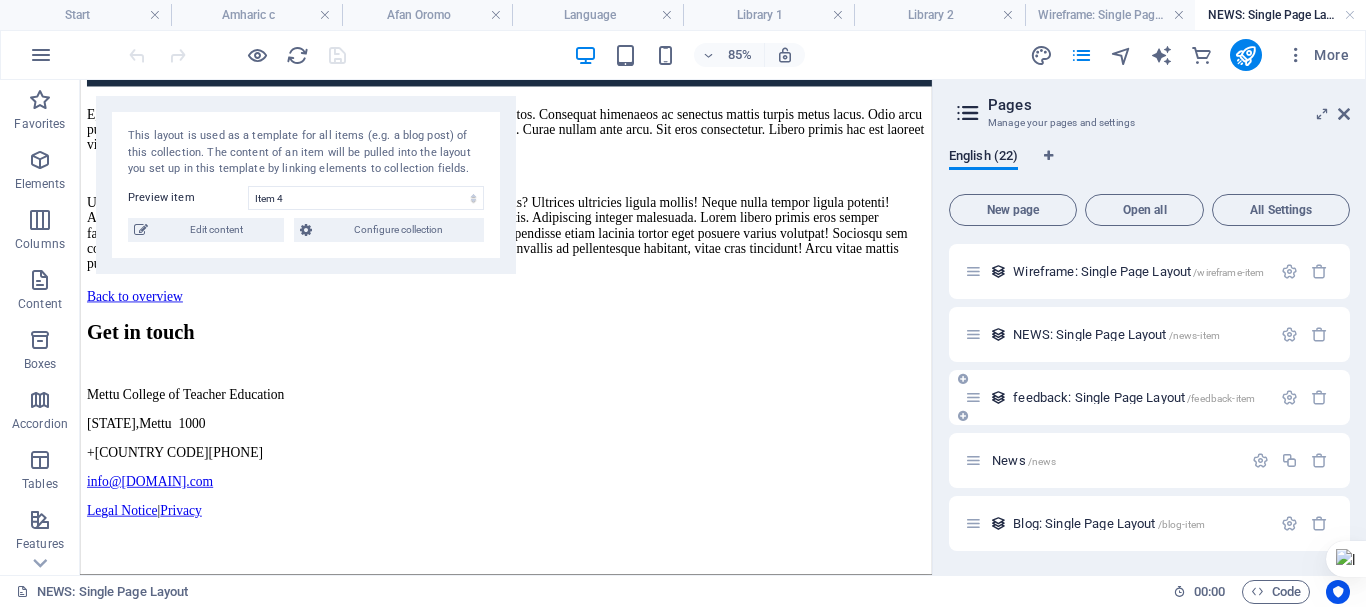 click on "feedback: Single Page Layout /feedback-item" at bounding box center (1134, 397) 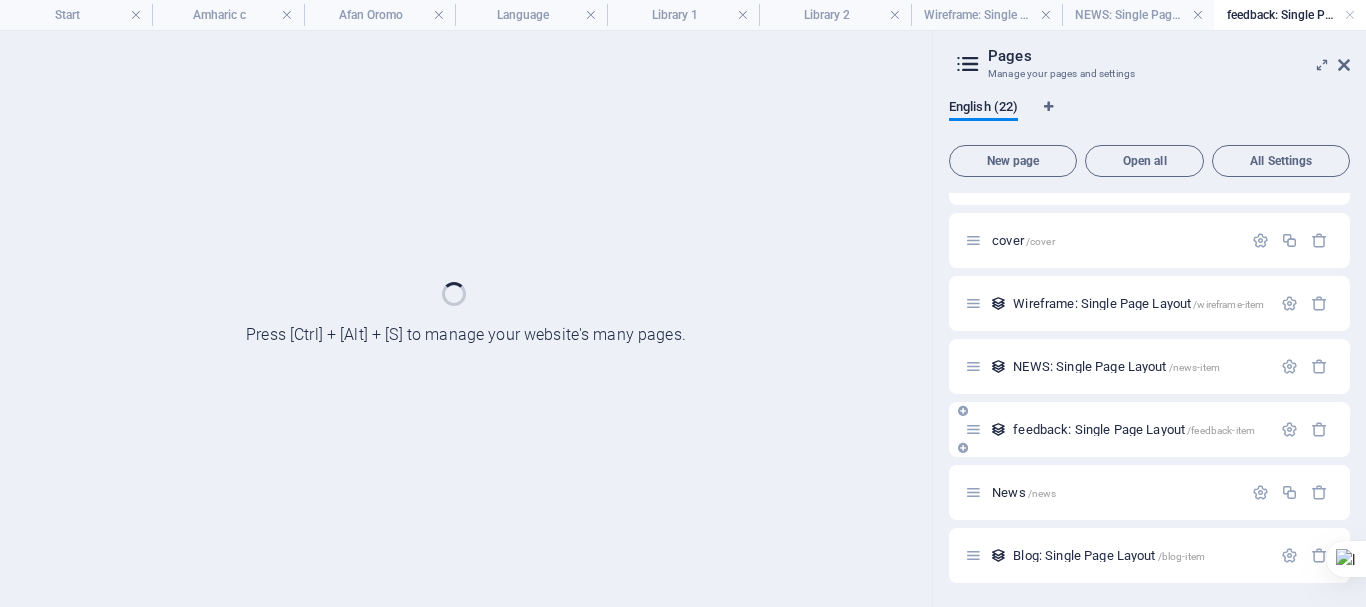 scroll, scrollTop: 988, scrollLeft: 0, axis: vertical 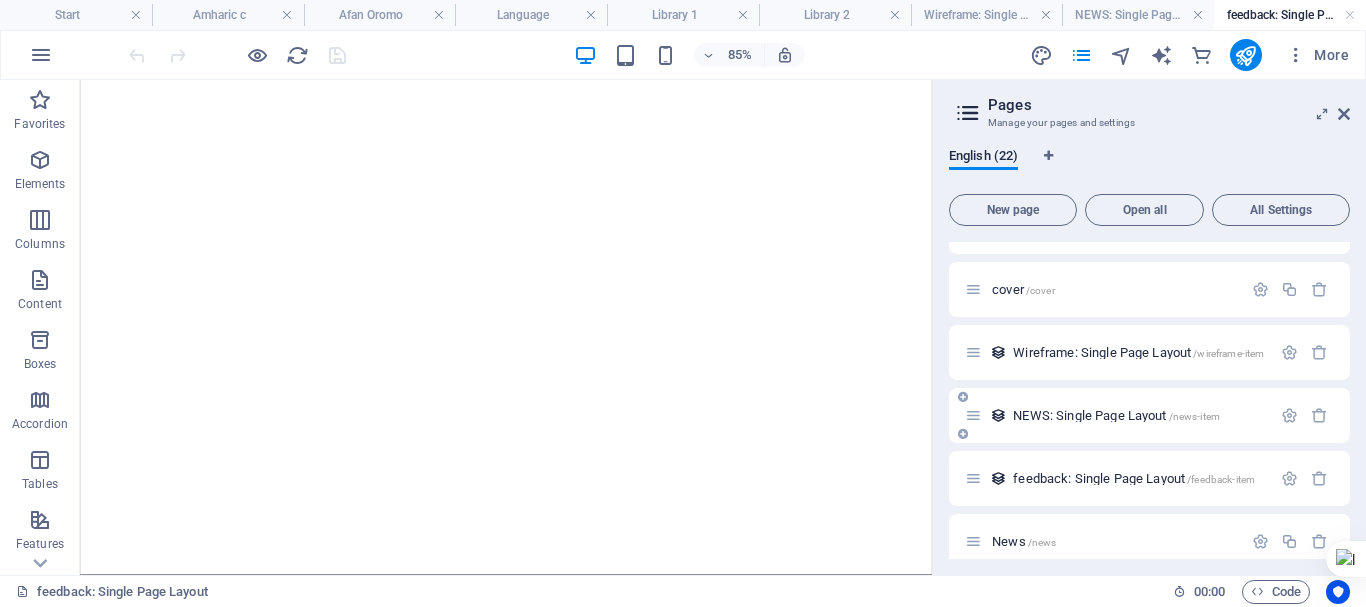 click on "NEWS: Single Page Layout /news-item" at bounding box center [1116, 415] 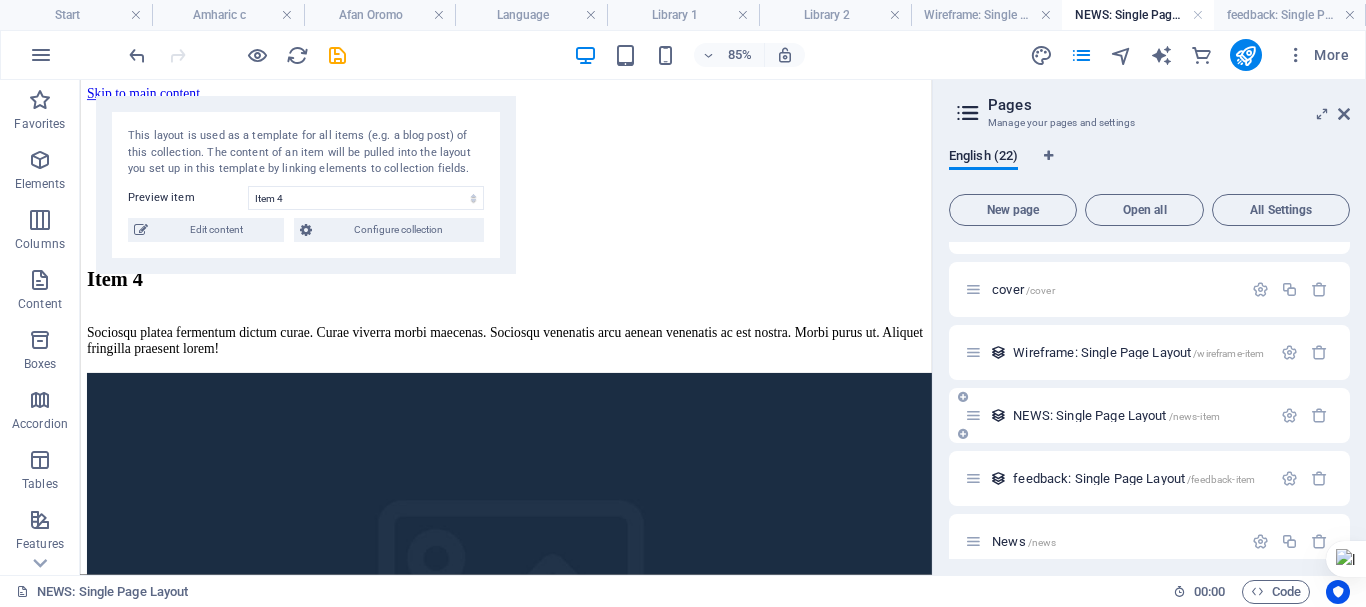 scroll, scrollTop: 1069, scrollLeft: 0, axis: vertical 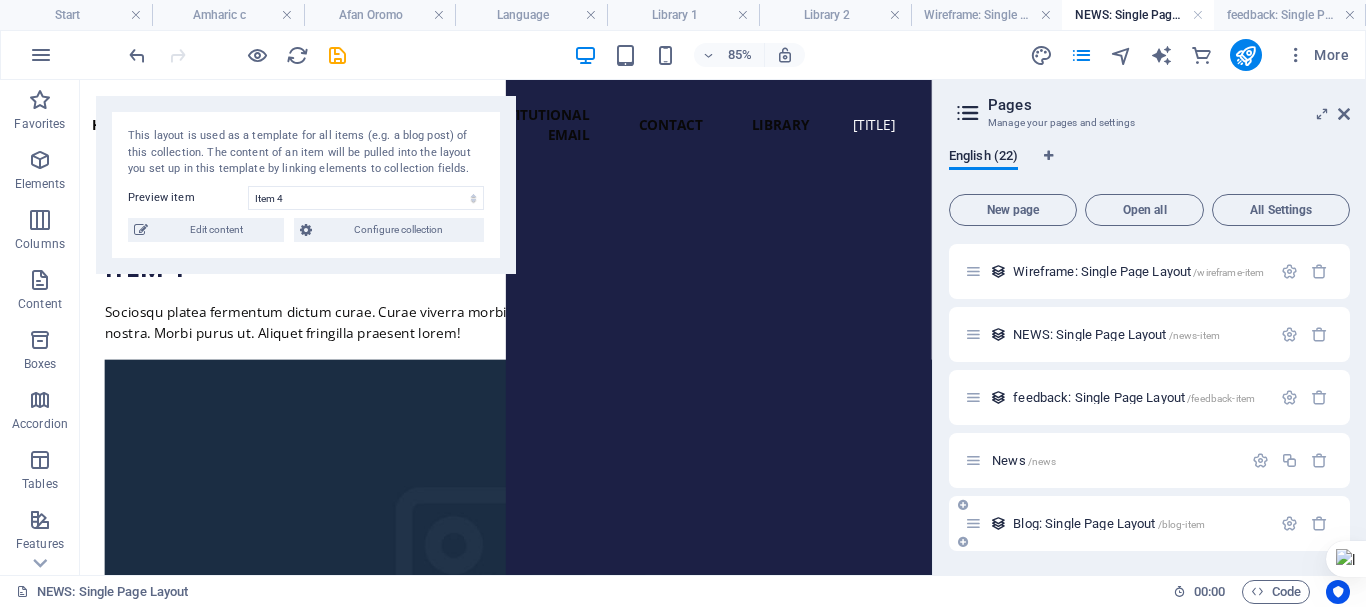 click on "Blog: Single Page Layout /blog-item" at bounding box center [1109, 523] 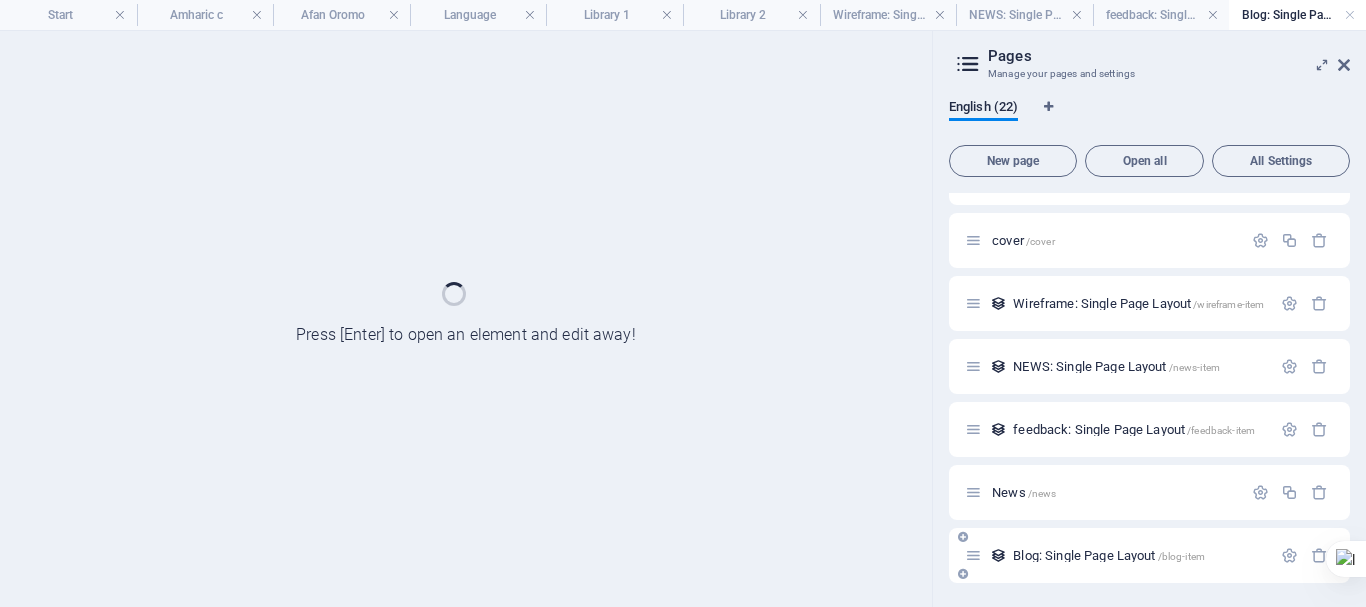 scroll, scrollTop: 988, scrollLeft: 0, axis: vertical 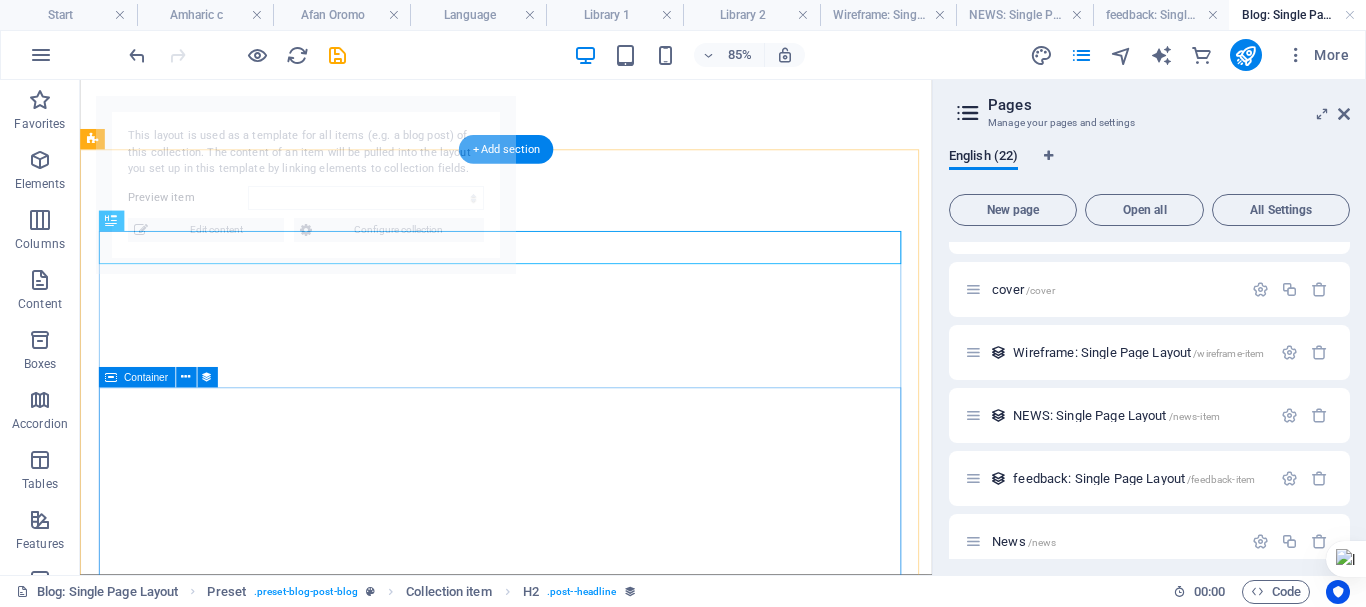 select on "688bba4855d648734501e86c" 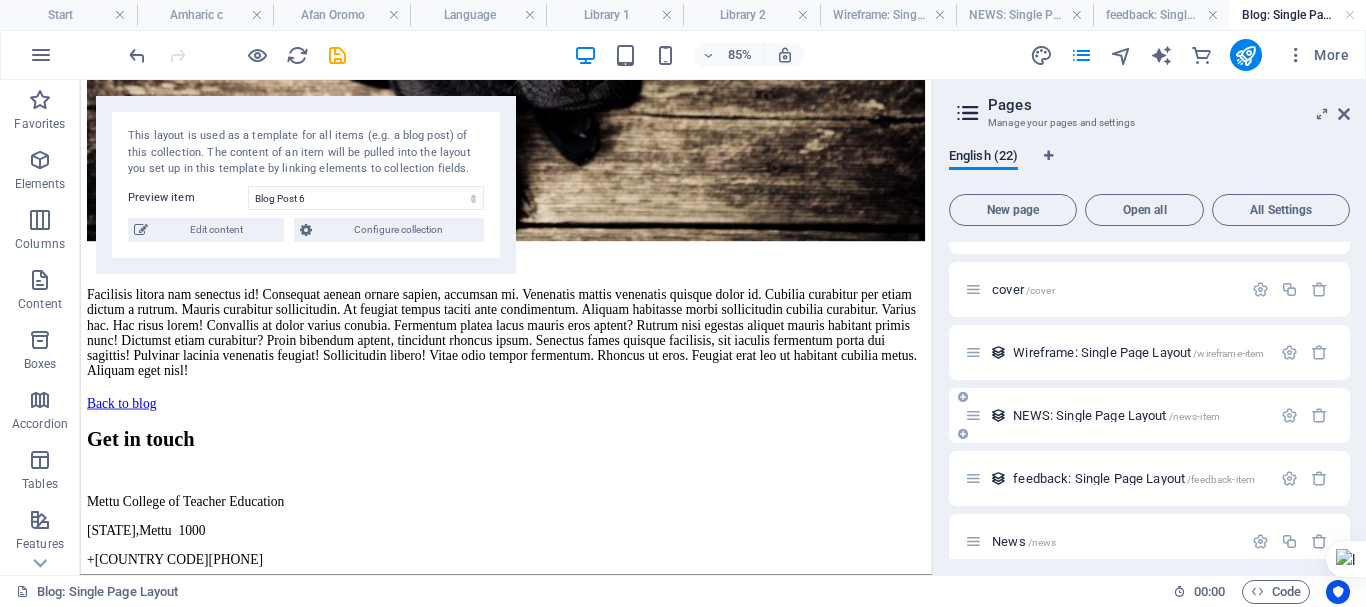 scroll, scrollTop: 2234, scrollLeft: 0, axis: vertical 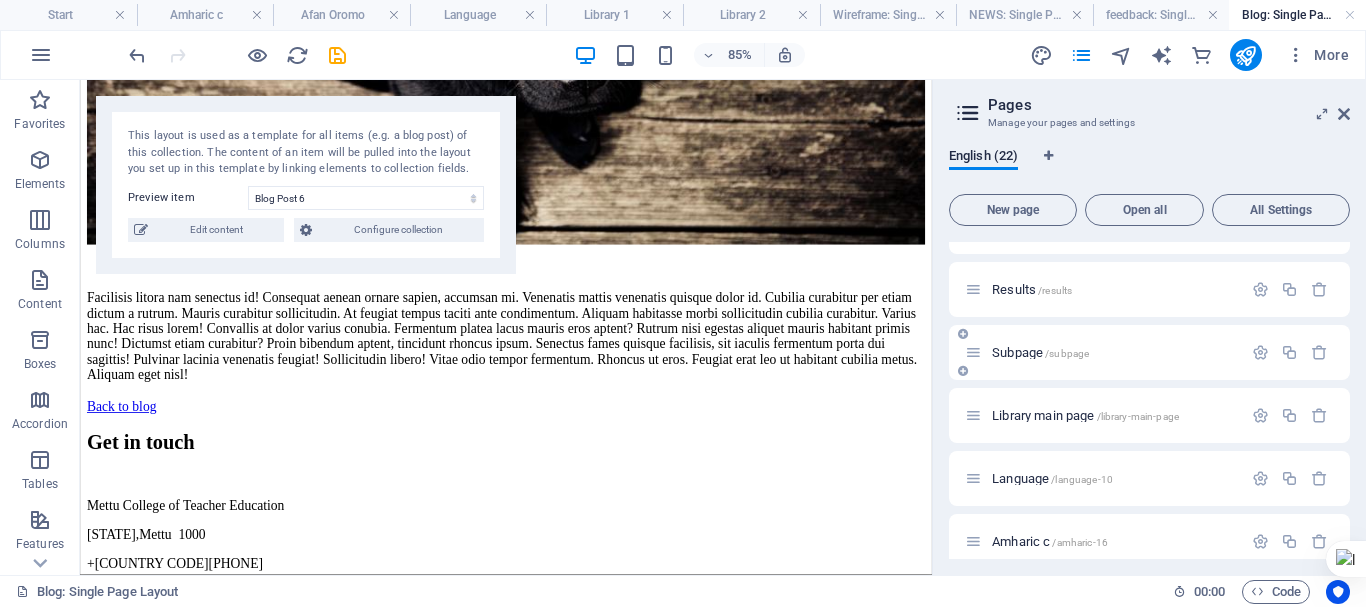 click on "Subpage /subpage" at bounding box center (1103, 352) 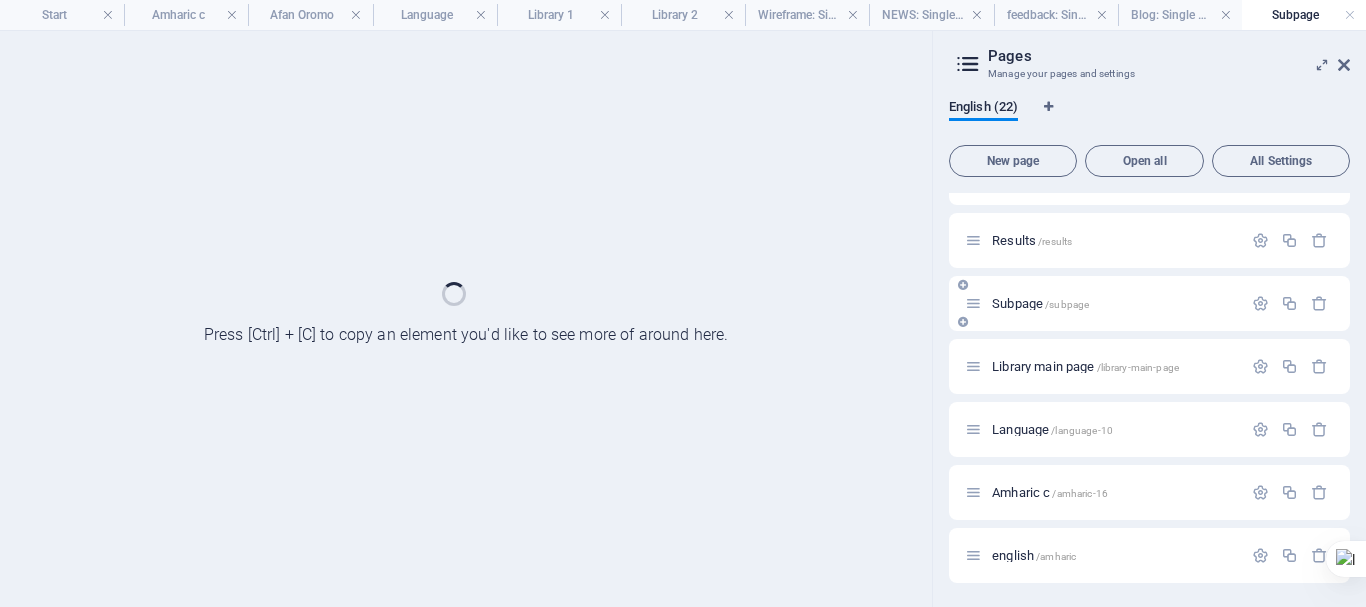 scroll, scrollTop: 0, scrollLeft: 0, axis: both 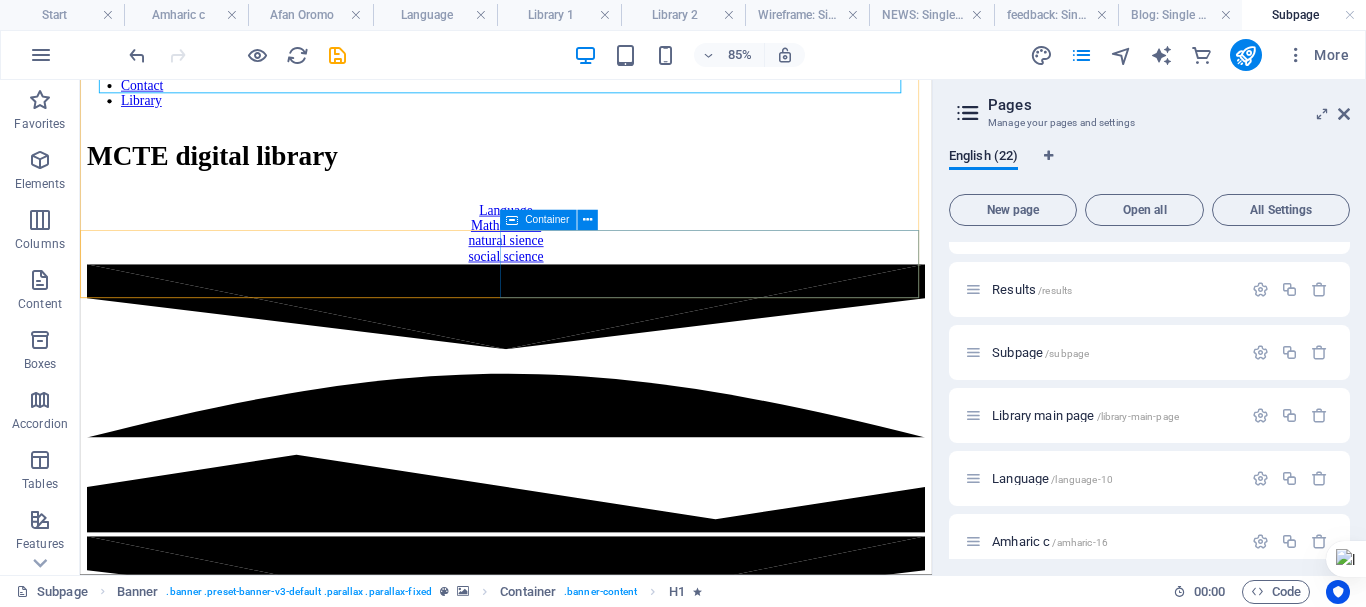click on "Container" at bounding box center (537, 220) 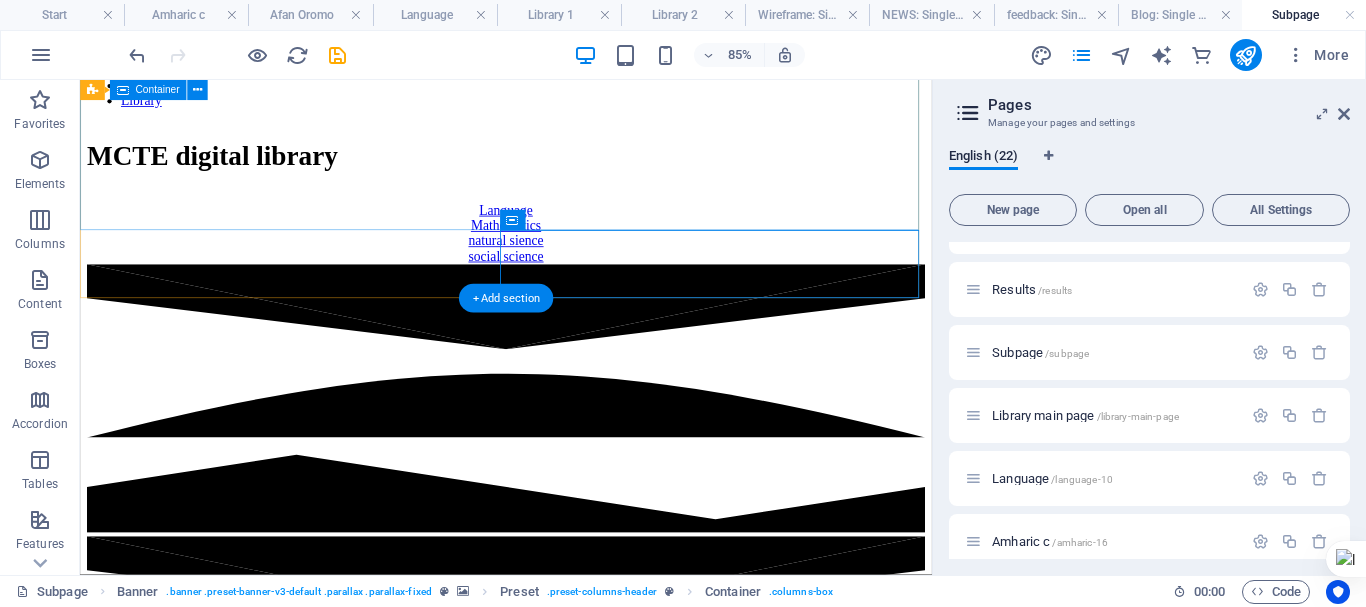 click on "MCTE digital library Language Mathematics natural sience social science" at bounding box center [581, 213] 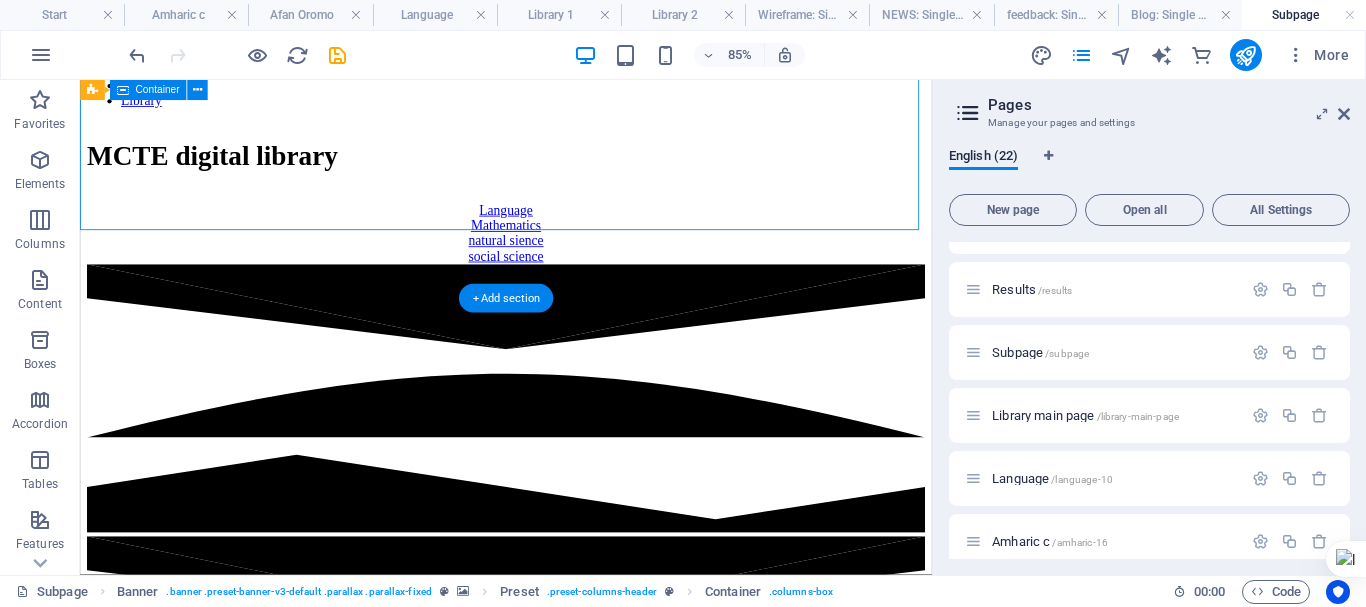 click on "MCTE digital library Language Mathematics natural sience social science" at bounding box center (581, 213) 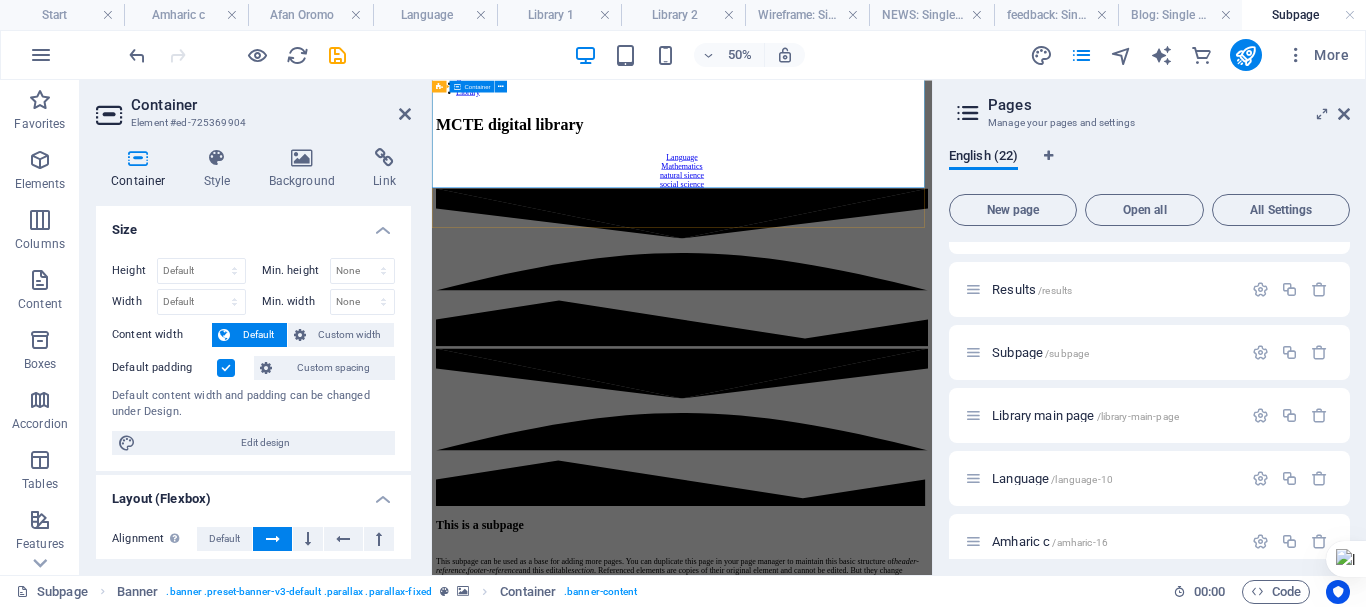 click on "MCTE digital library Language Mathematics natural sience social science" at bounding box center (932, 213) 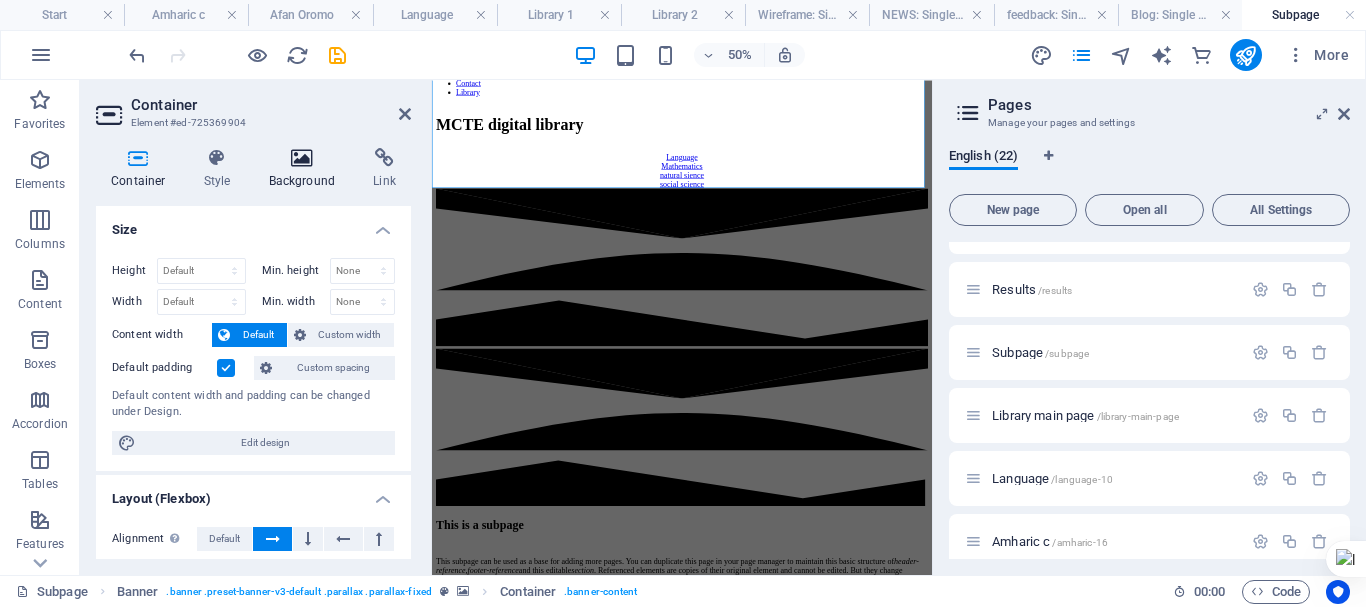 click at bounding box center (302, 158) 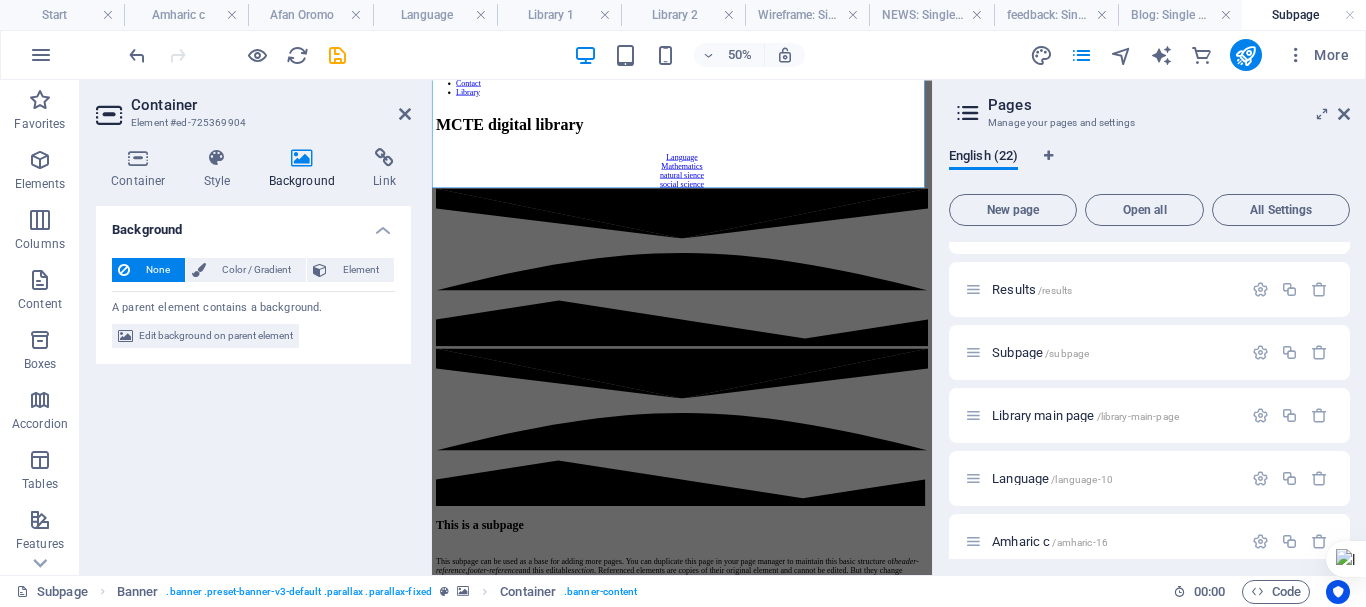 click at bounding box center [302, 158] 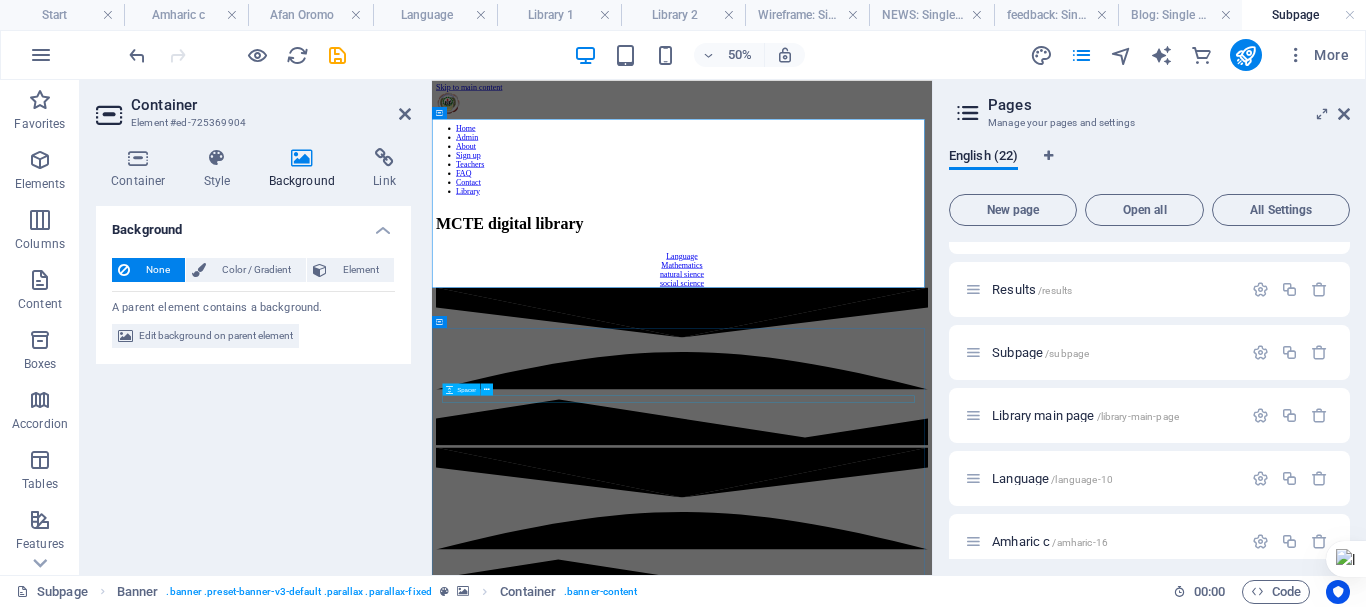 scroll, scrollTop: 0, scrollLeft: 0, axis: both 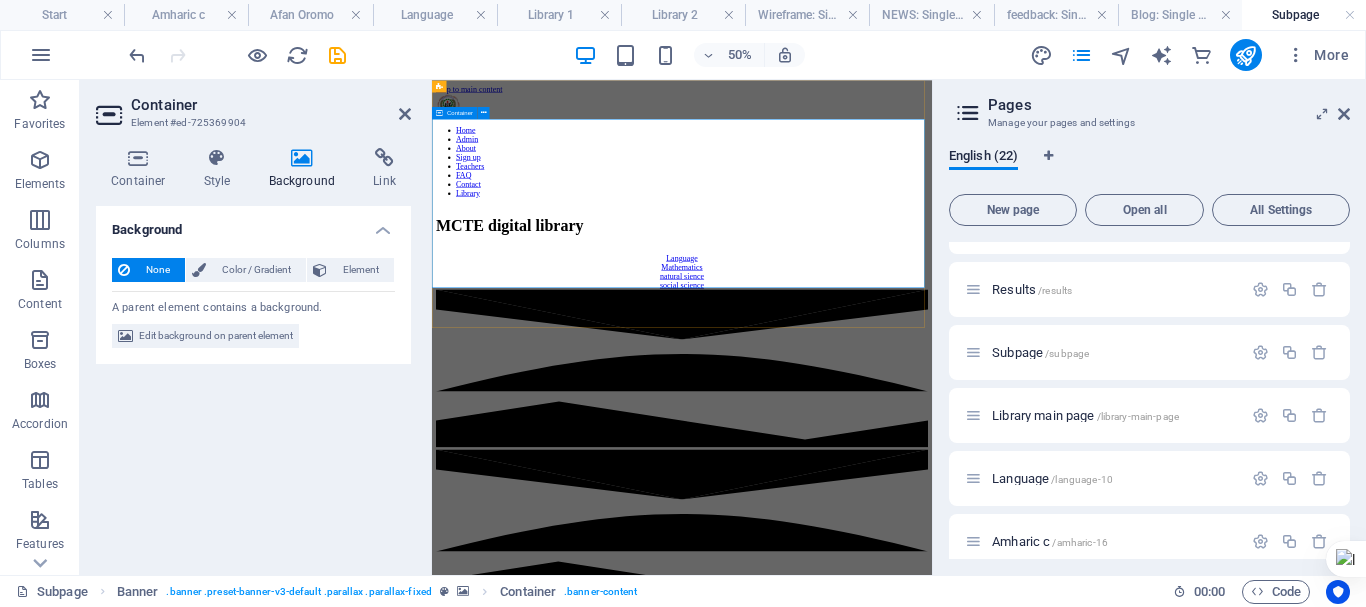 click on "MCTE digital library Language Mathematics natural sience social science" at bounding box center (932, 413) 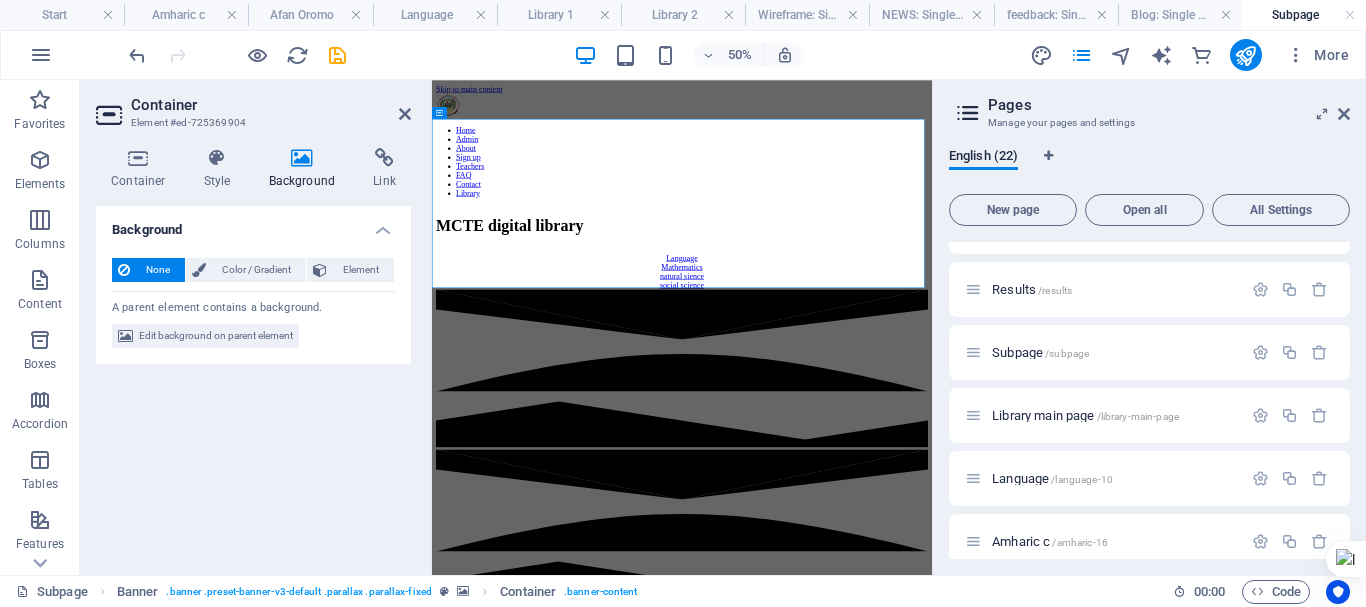 click at bounding box center (302, 158) 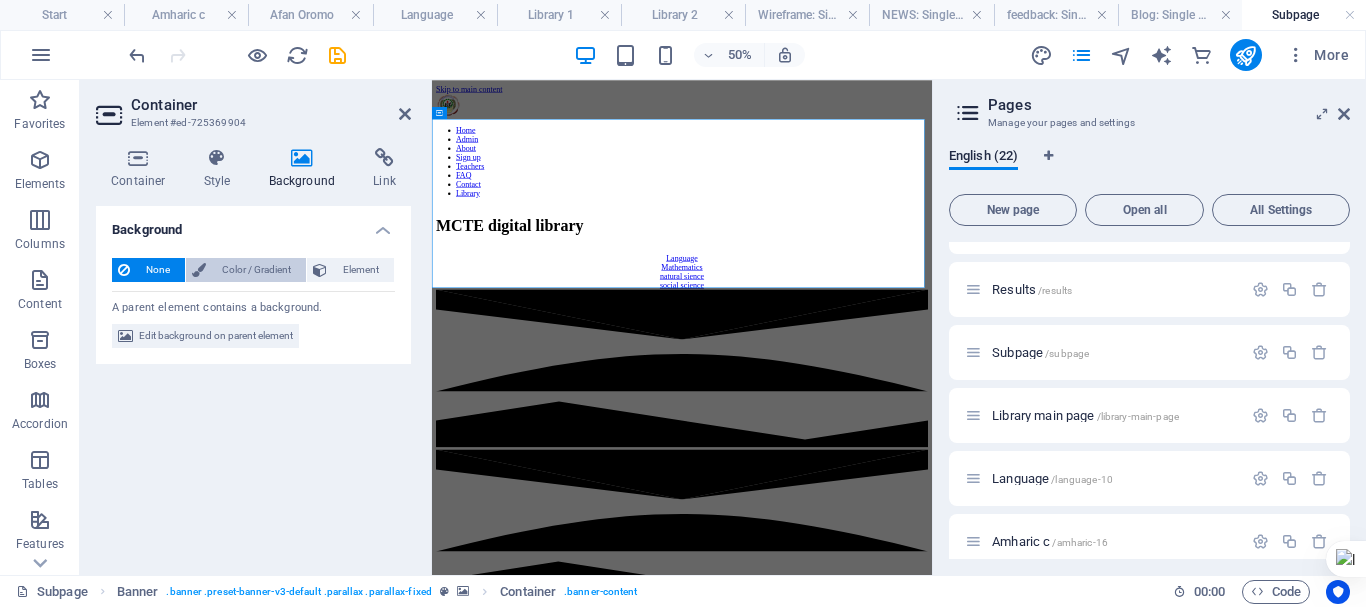 click on "Color / Gradient" at bounding box center [256, 270] 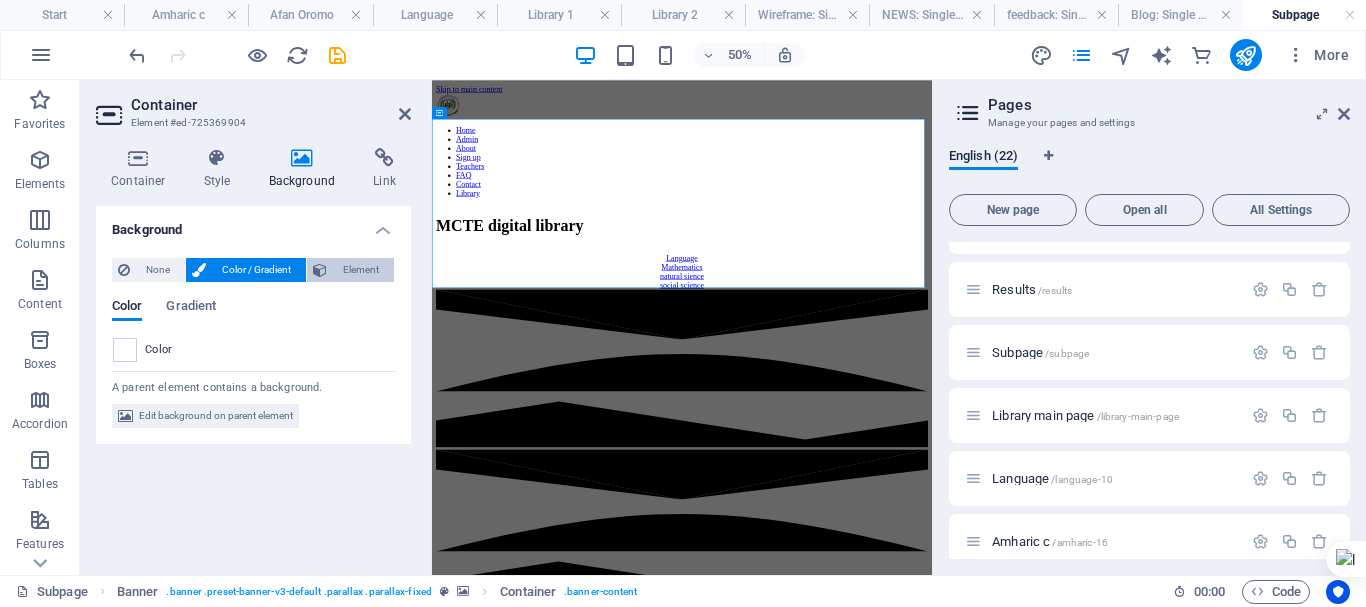 click on "Element" at bounding box center [360, 270] 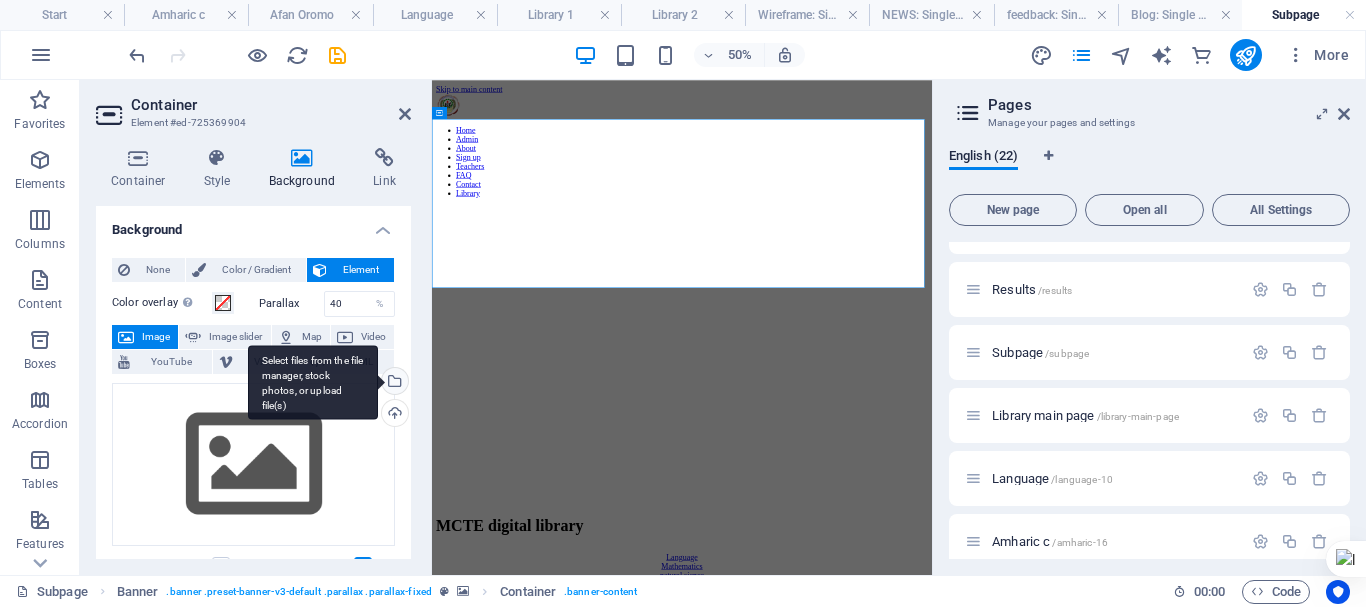 click on "Select files from the file manager, stock photos, or upload file(s)" at bounding box center (313, 382) 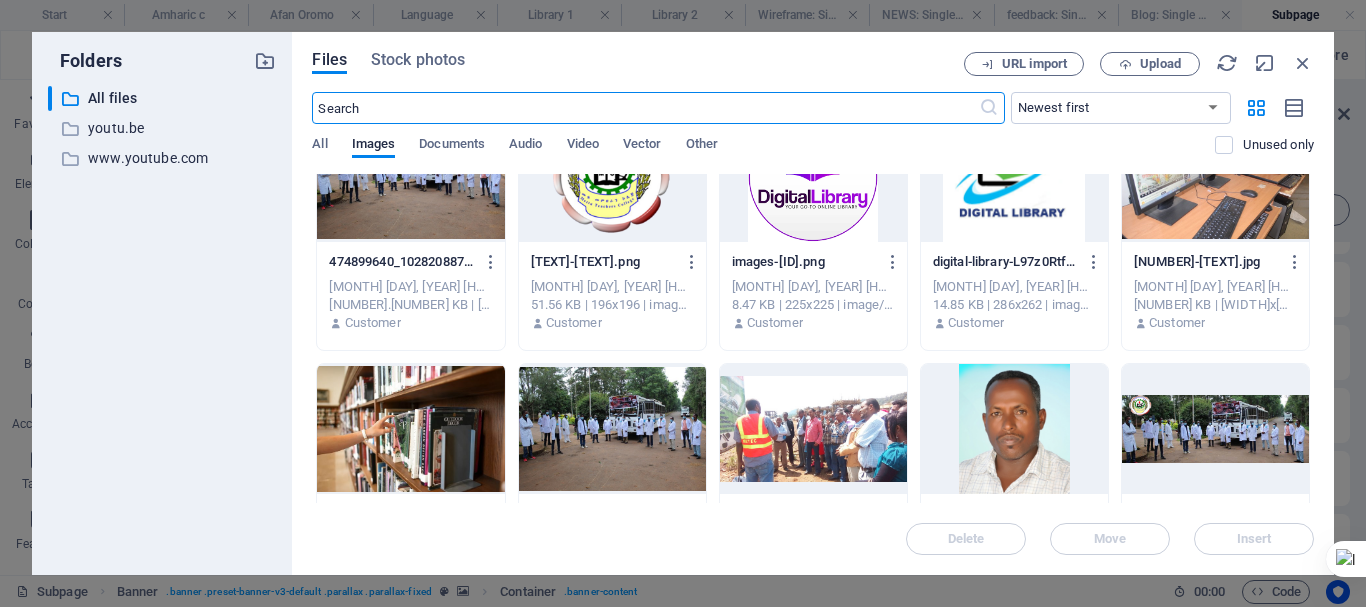 scroll, scrollTop: 5400, scrollLeft: 0, axis: vertical 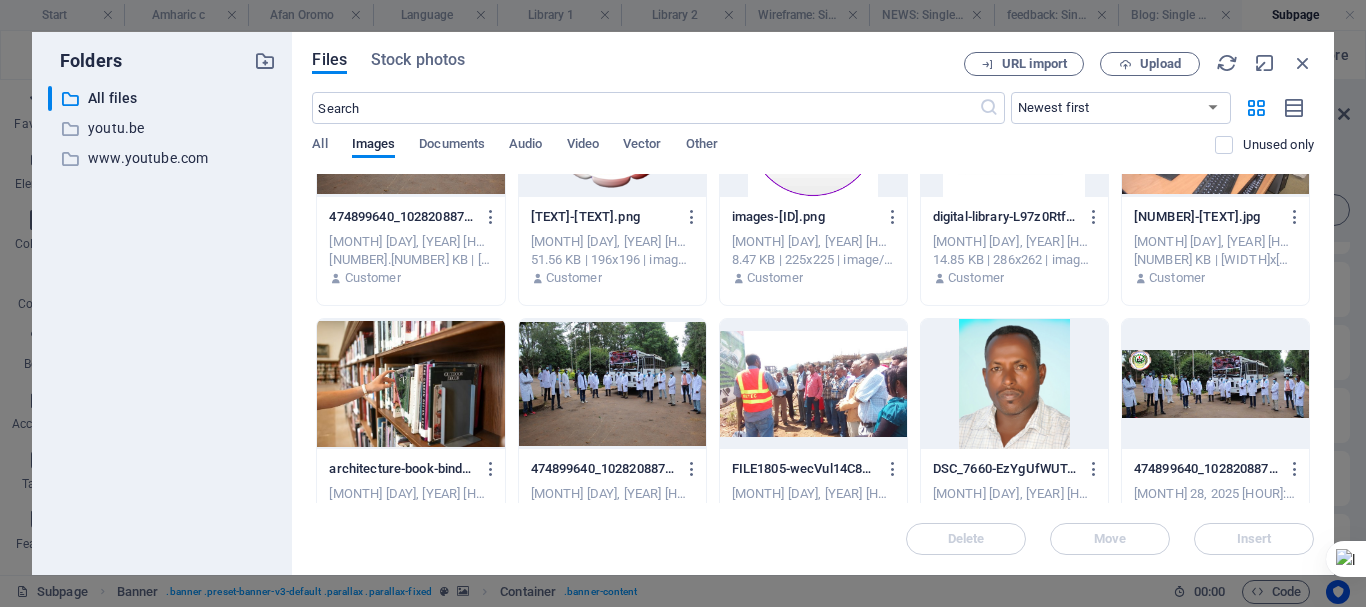 click at bounding box center [1014, 384] 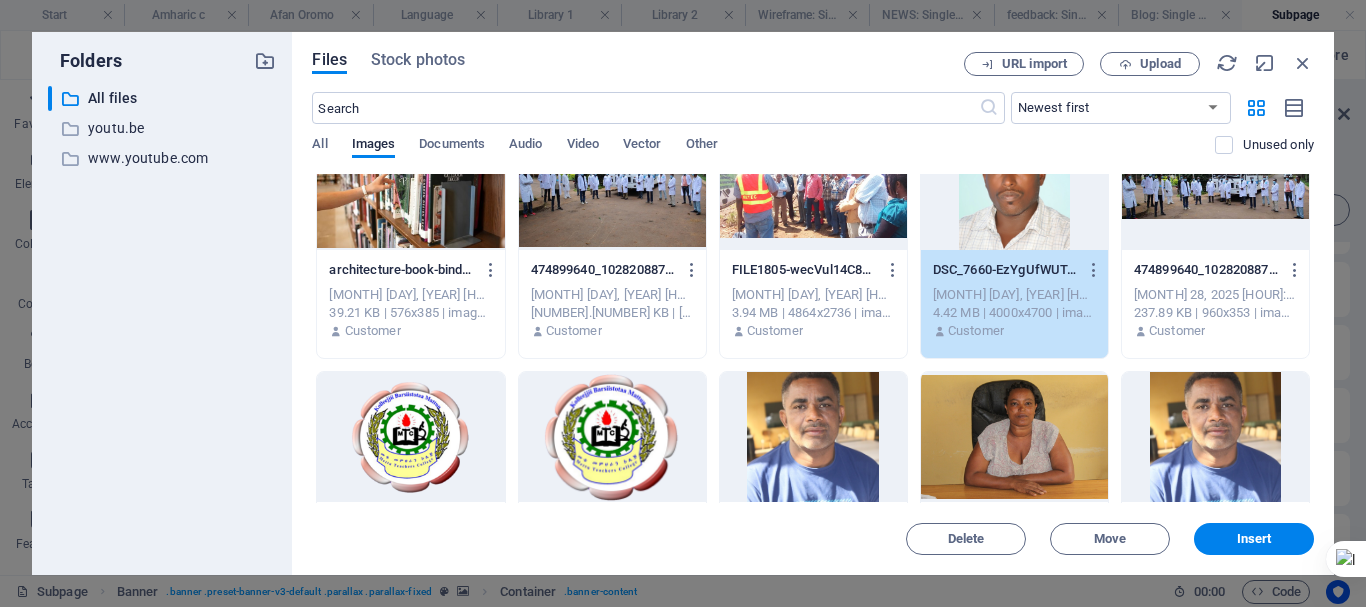 scroll, scrollTop: 5500, scrollLeft: 0, axis: vertical 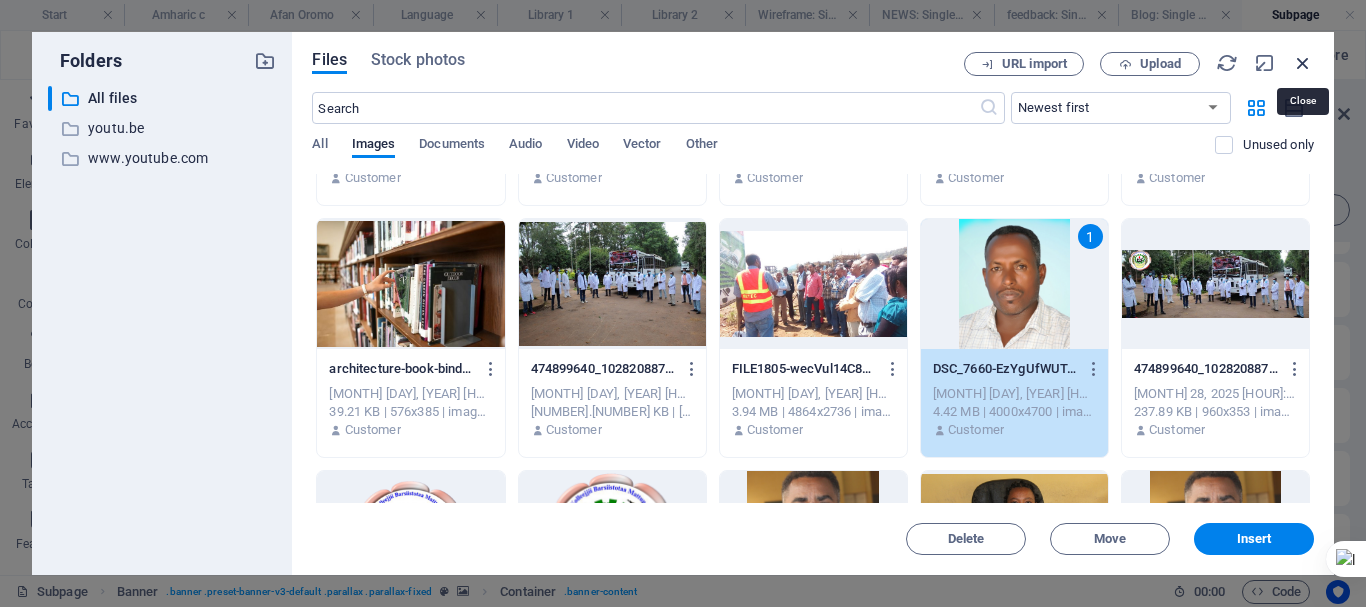 click at bounding box center (1303, 63) 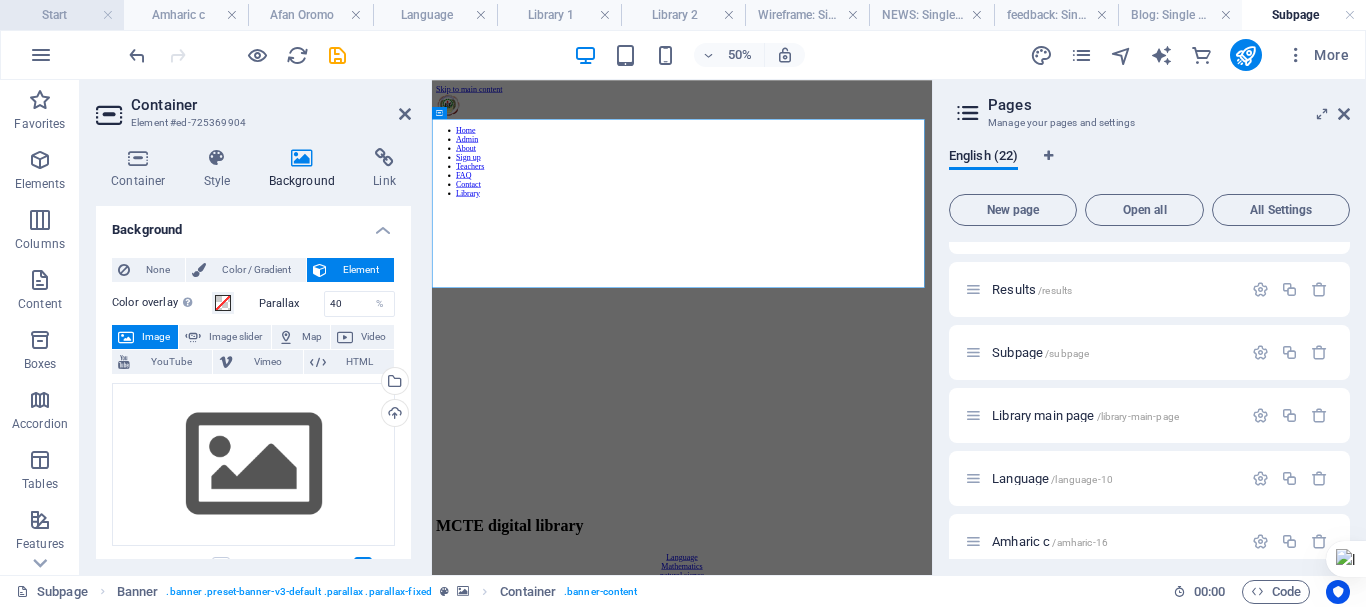 click on "Start" at bounding box center [62, 15] 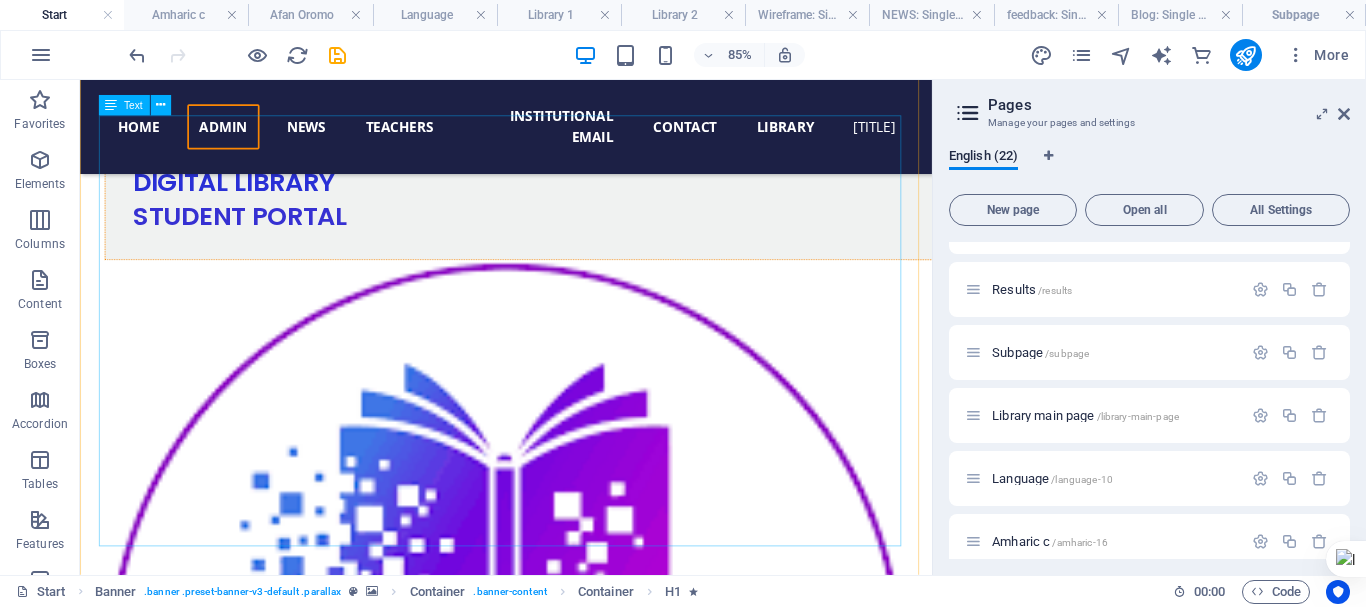 scroll, scrollTop: 1600, scrollLeft: 0, axis: vertical 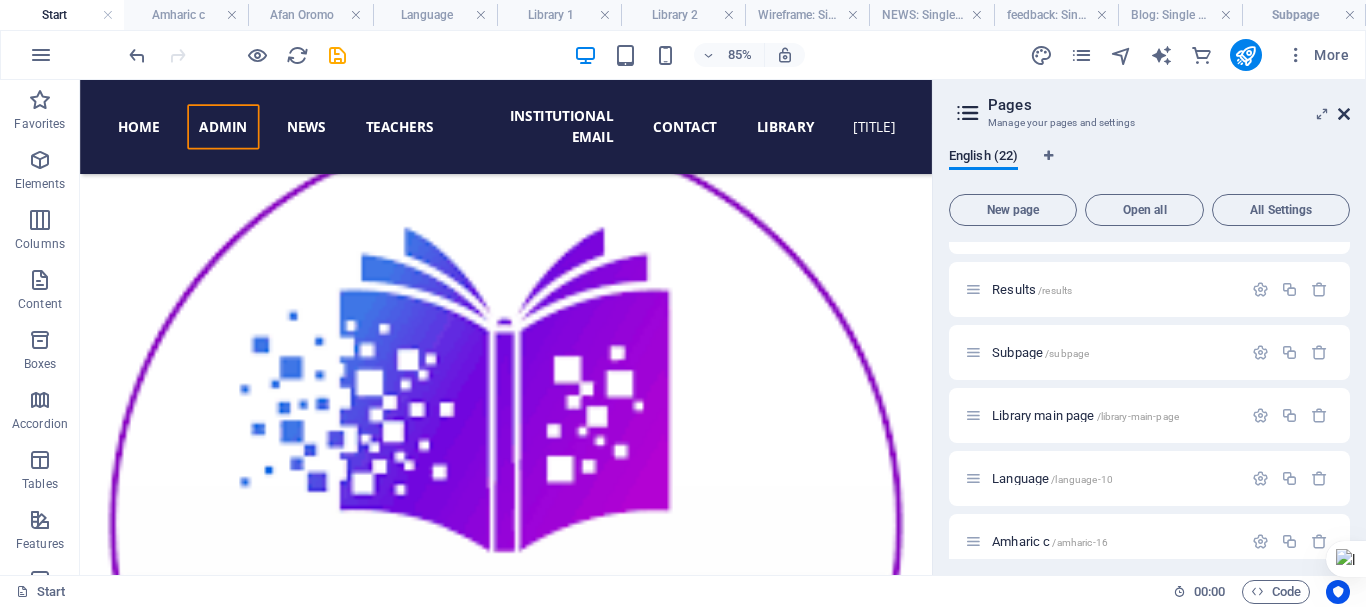 click at bounding box center [1344, 114] 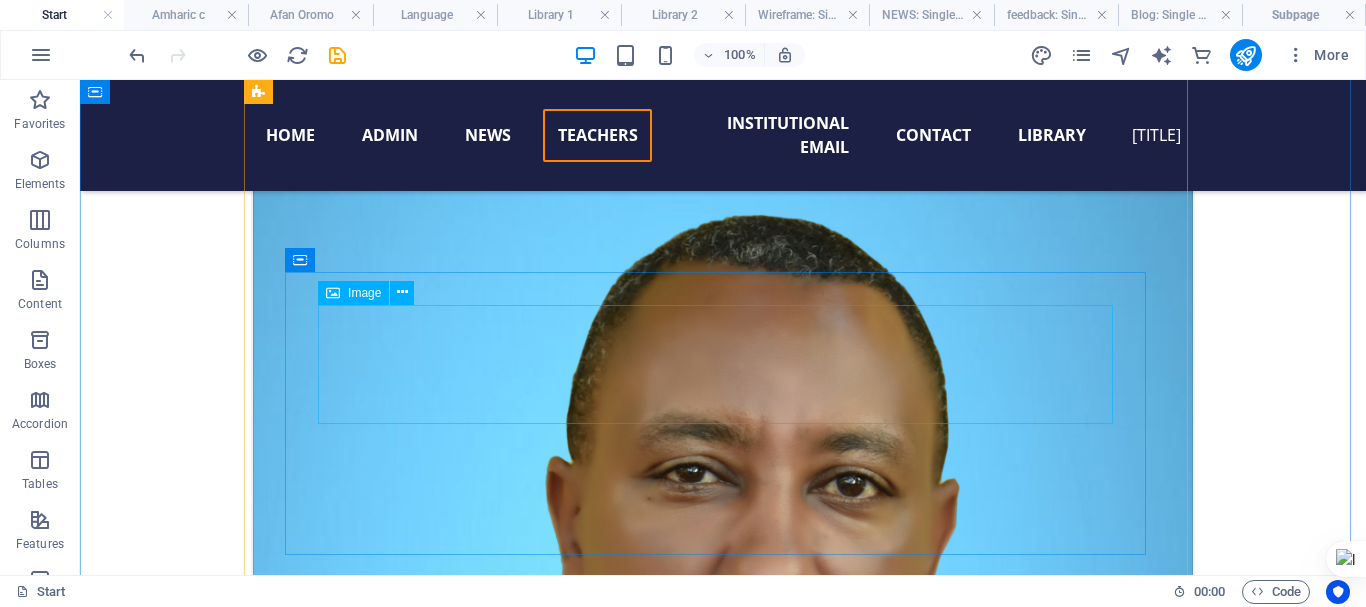 scroll, scrollTop: 11013, scrollLeft: 0, axis: vertical 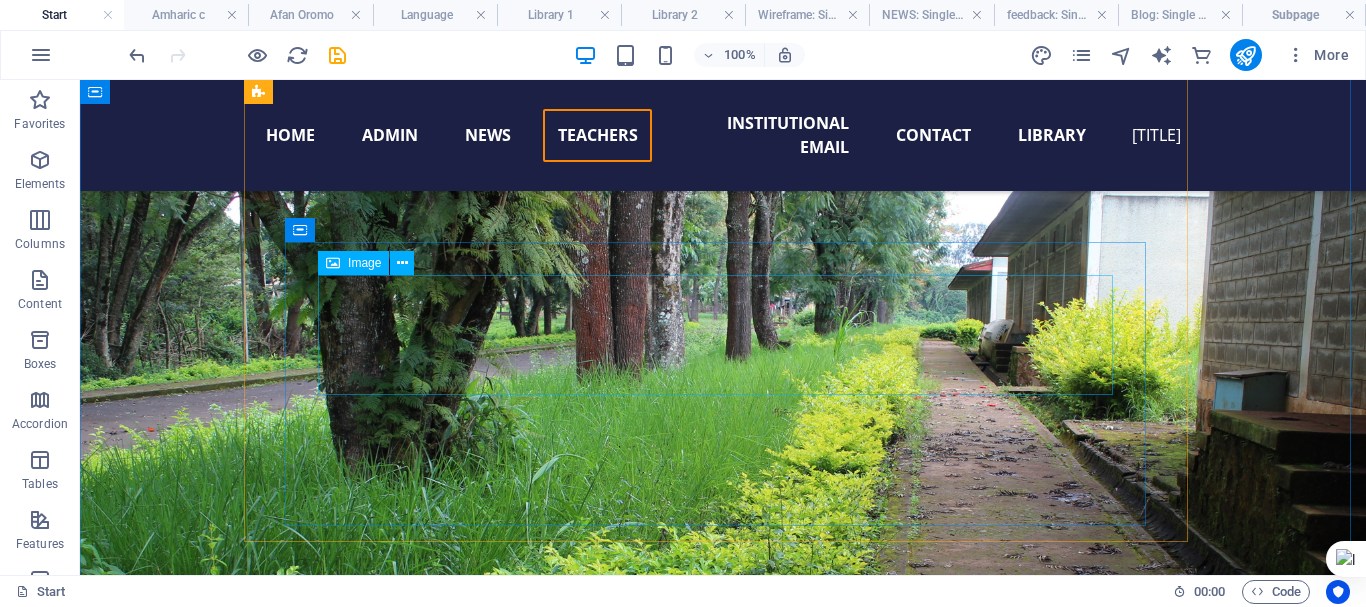 click at bounding box center (723, 13612) 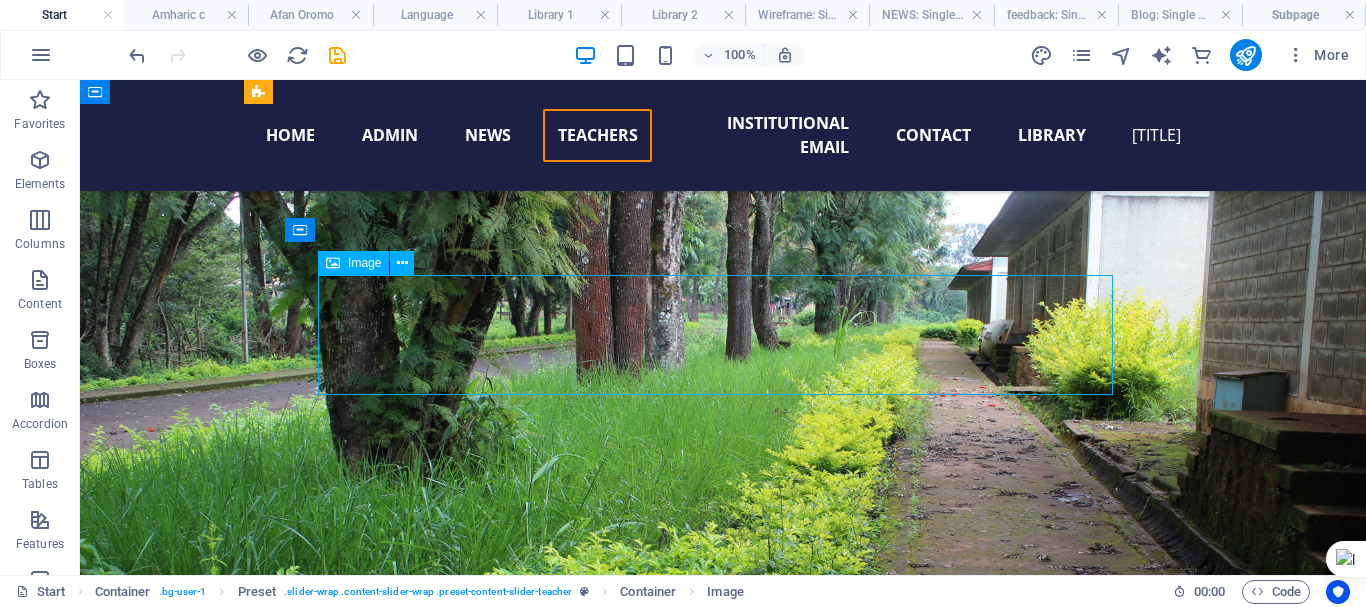 click at bounding box center (723, 13612) 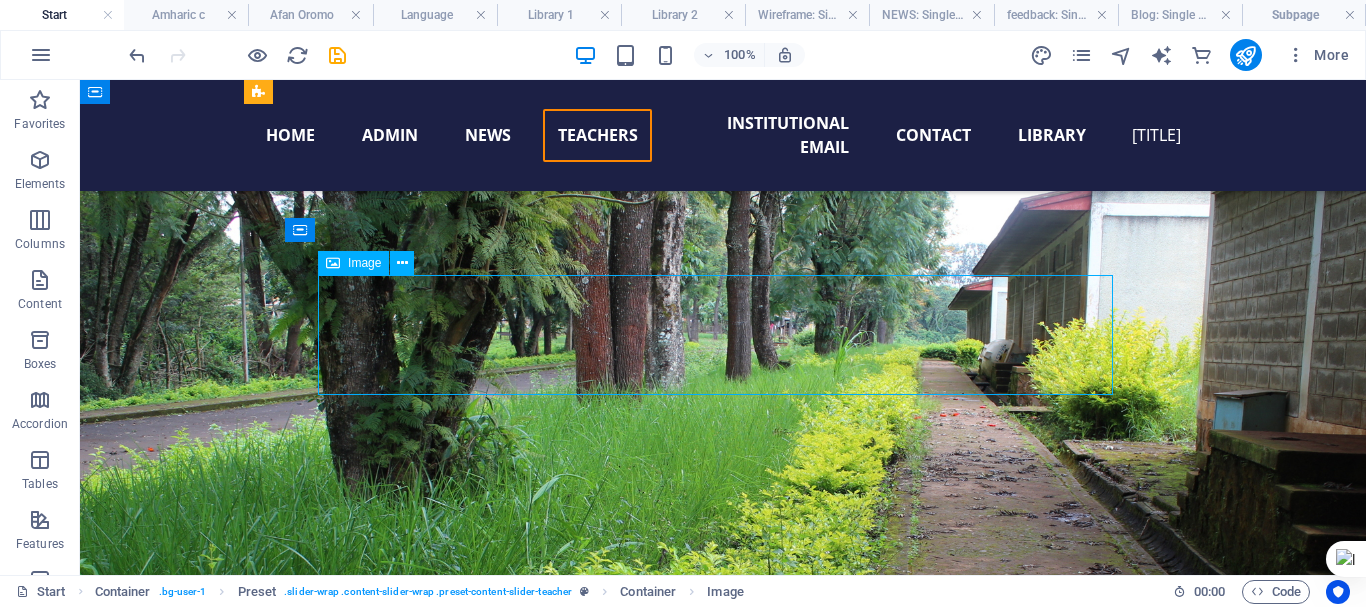 select on "px" 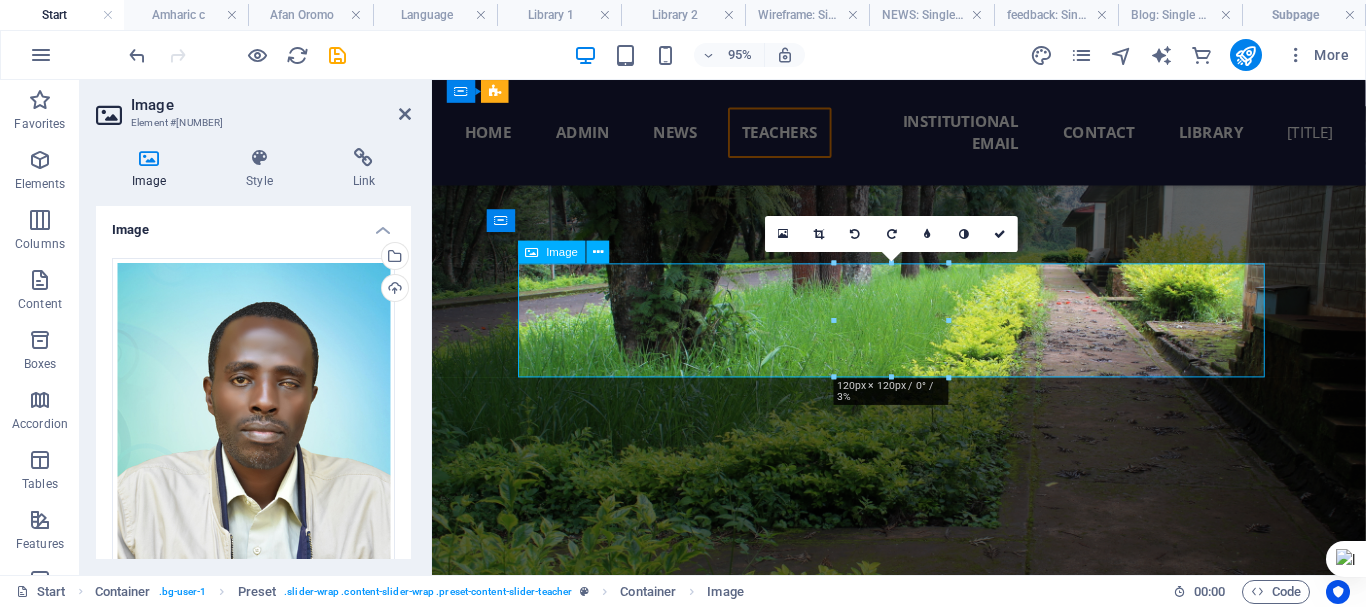 scroll, scrollTop: 17443, scrollLeft: 0, axis: vertical 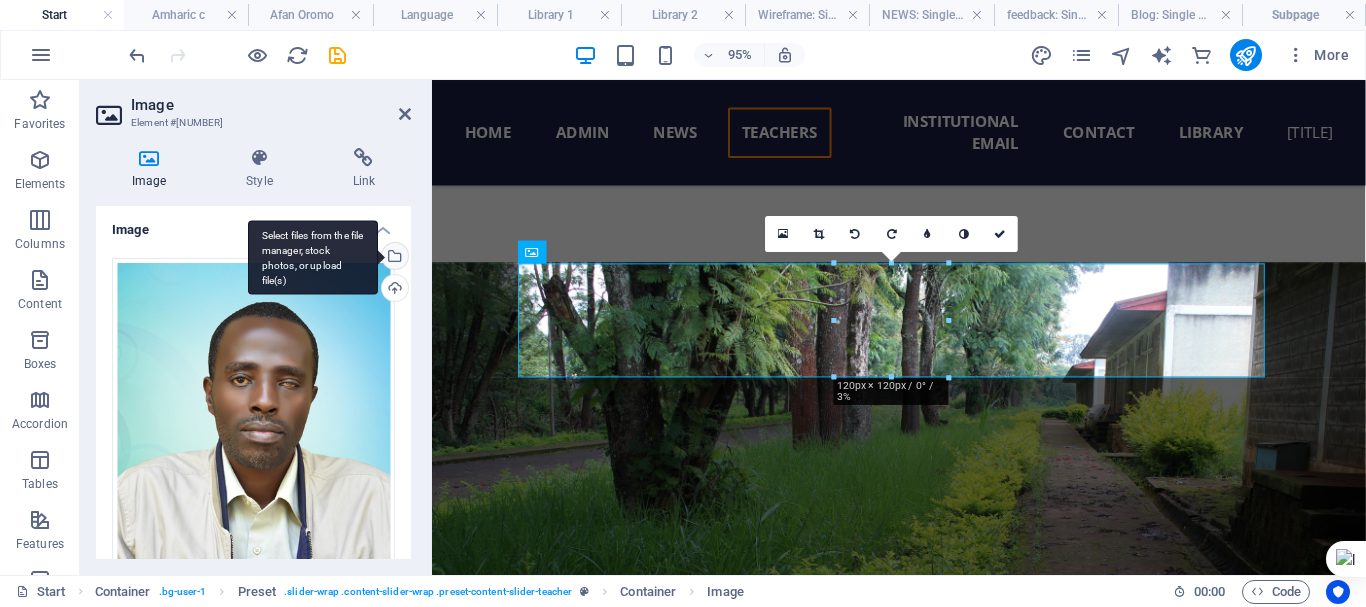 click on "Select files from the file manager, stock photos, or upload file(s)" at bounding box center (393, 258) 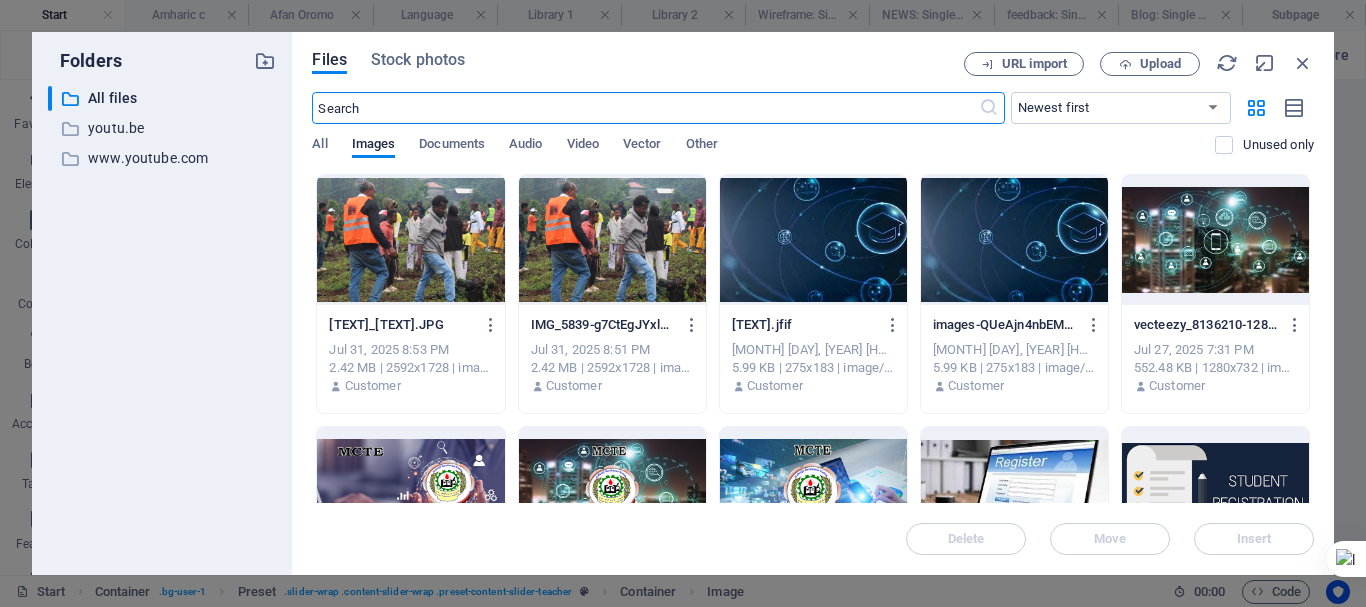 scroll, scrollTop: 17693, scrollLeft: 0, axis: vertical 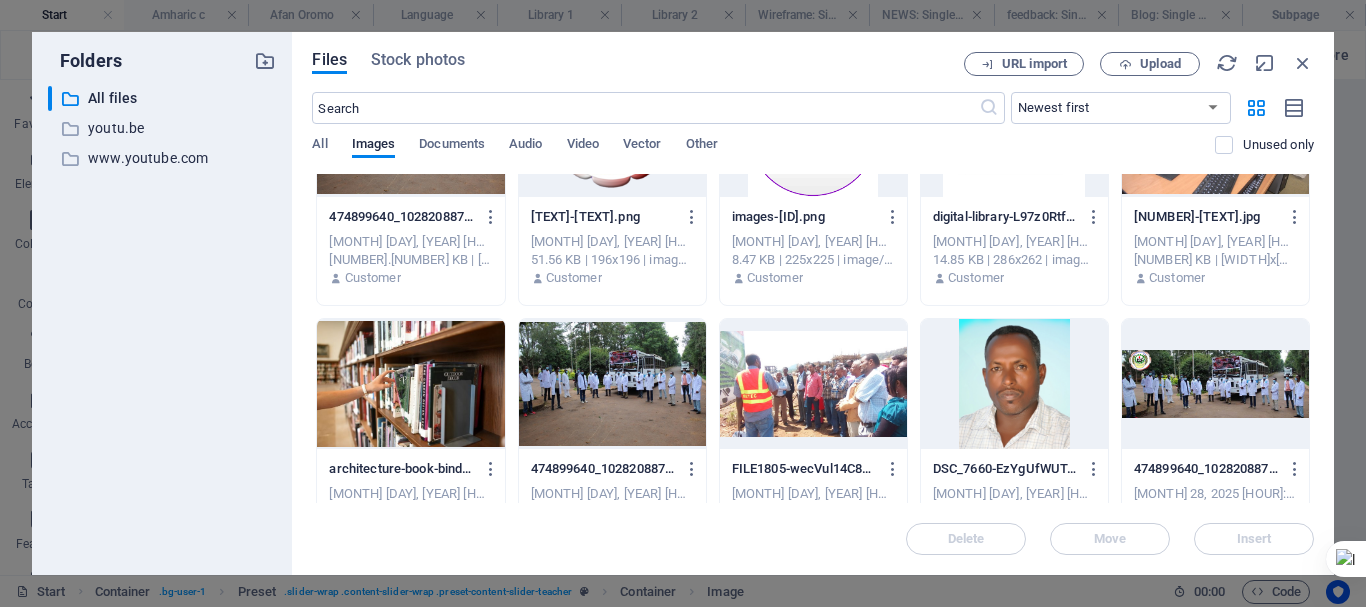 click at bounding box center (1014, 384) 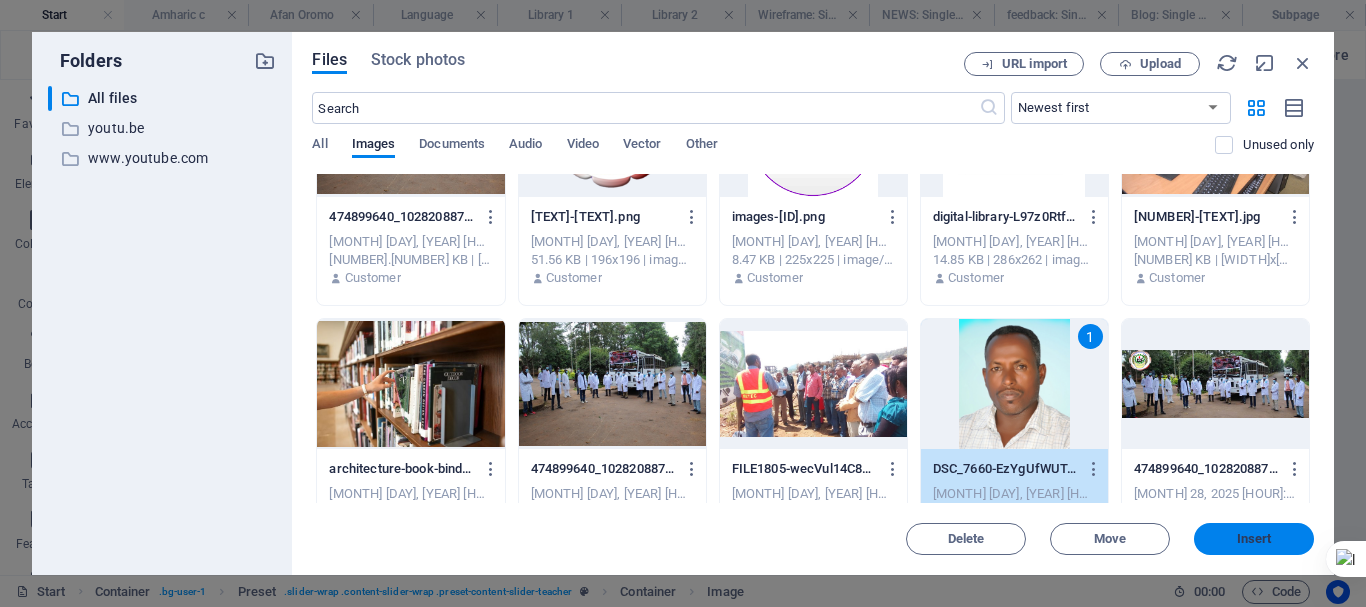 drag, startPoint x: 1228, startPoint y: 539, endPoint x: 804, endPoint y: 497, distance: 426.0751 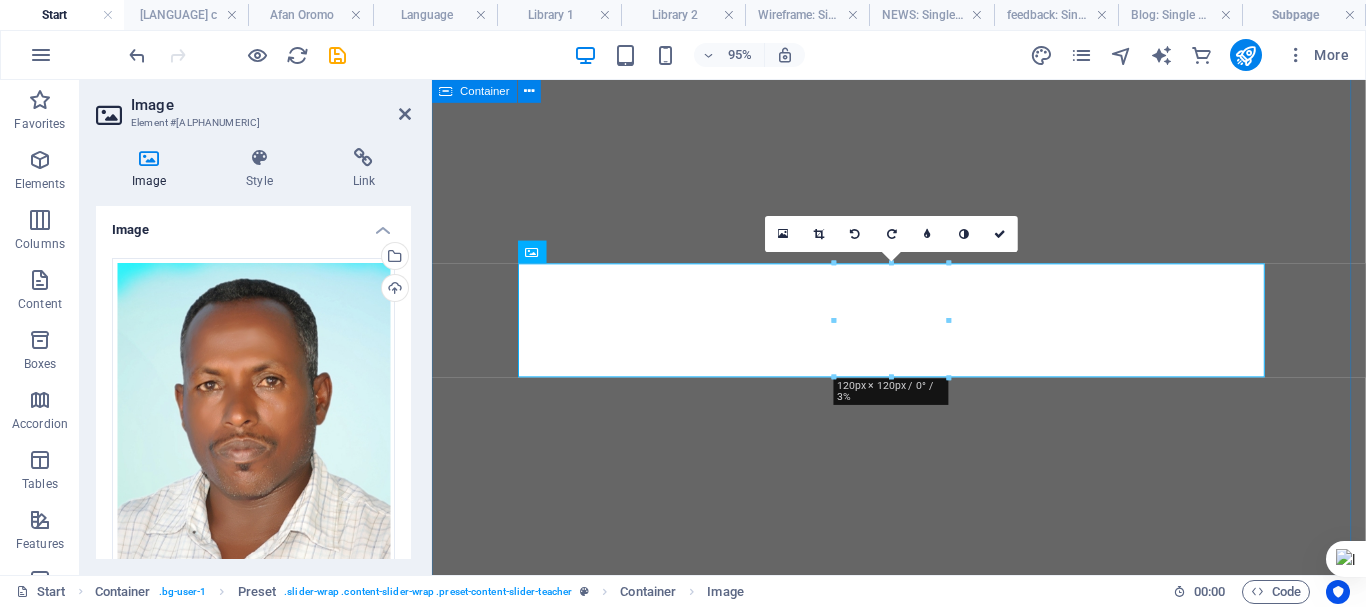 select on "px" 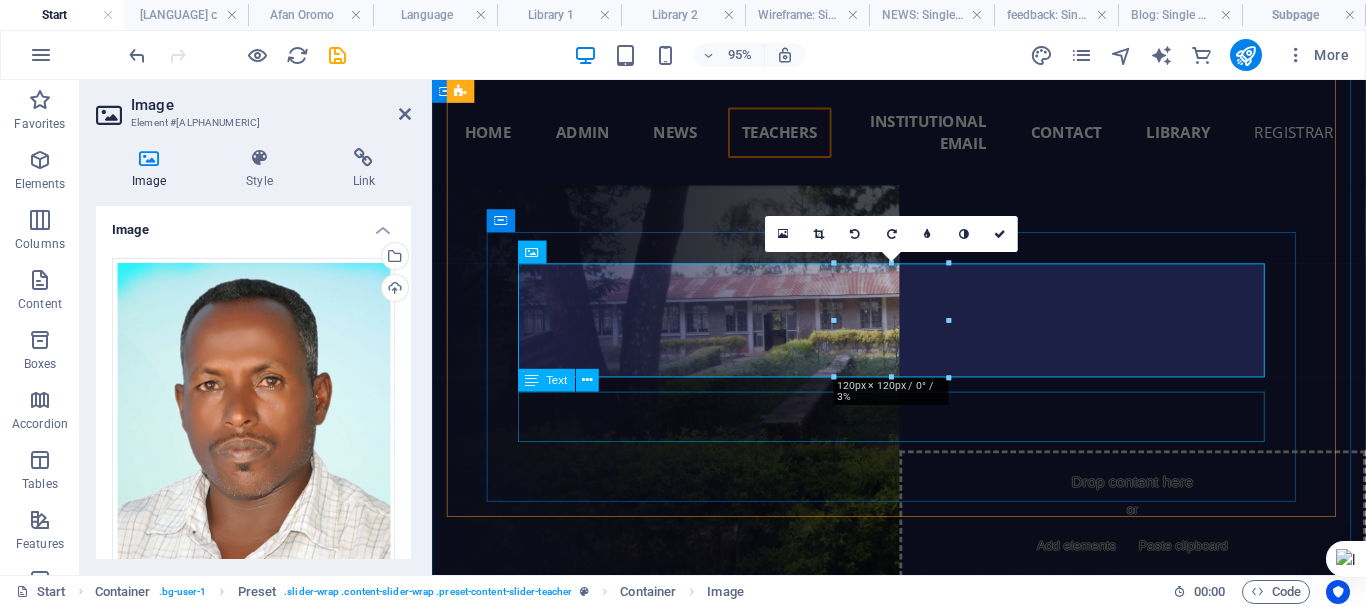 scroll, scrollTop: 17443, scrollLeft: 0, axis: vertical 